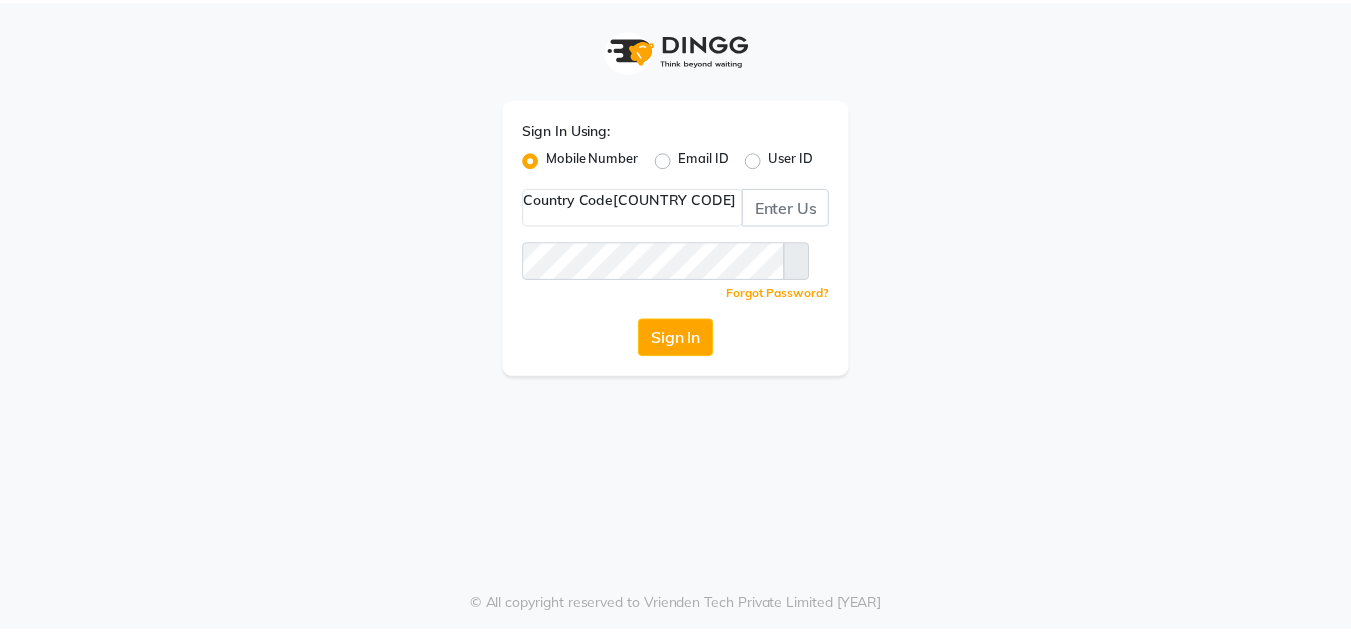 scroll, scrollTop: 0, scrollLeft: 0, axis: both 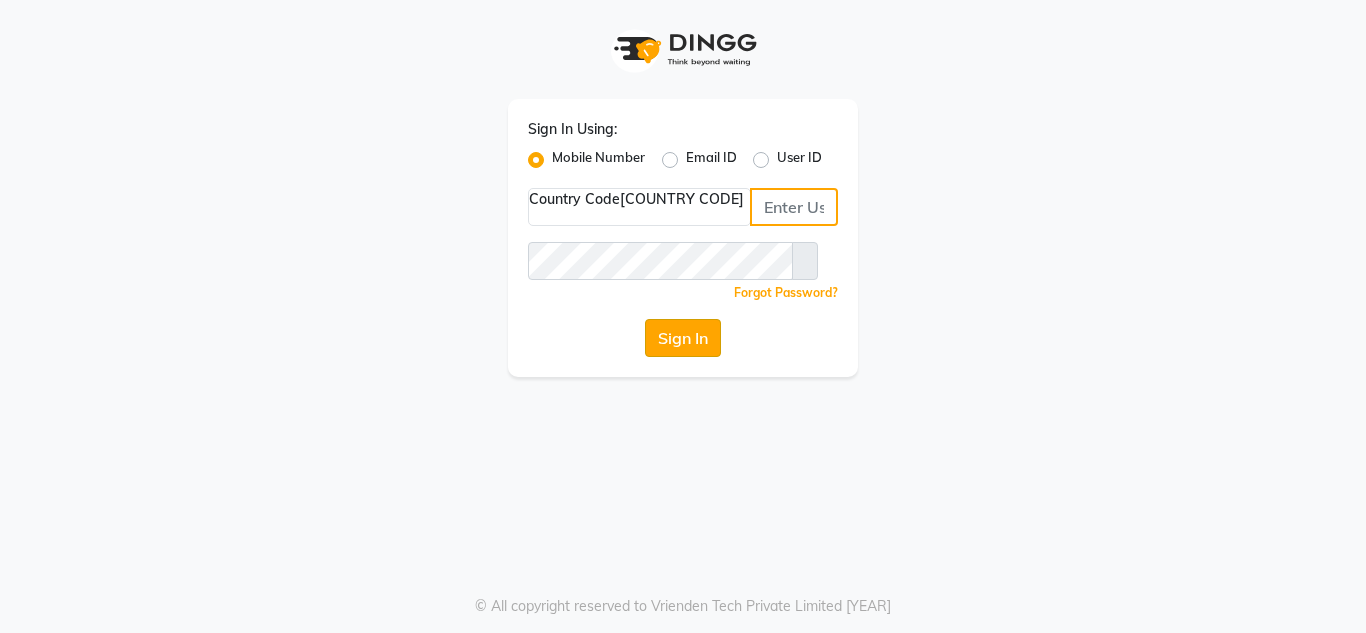 type on "[PHONE]" 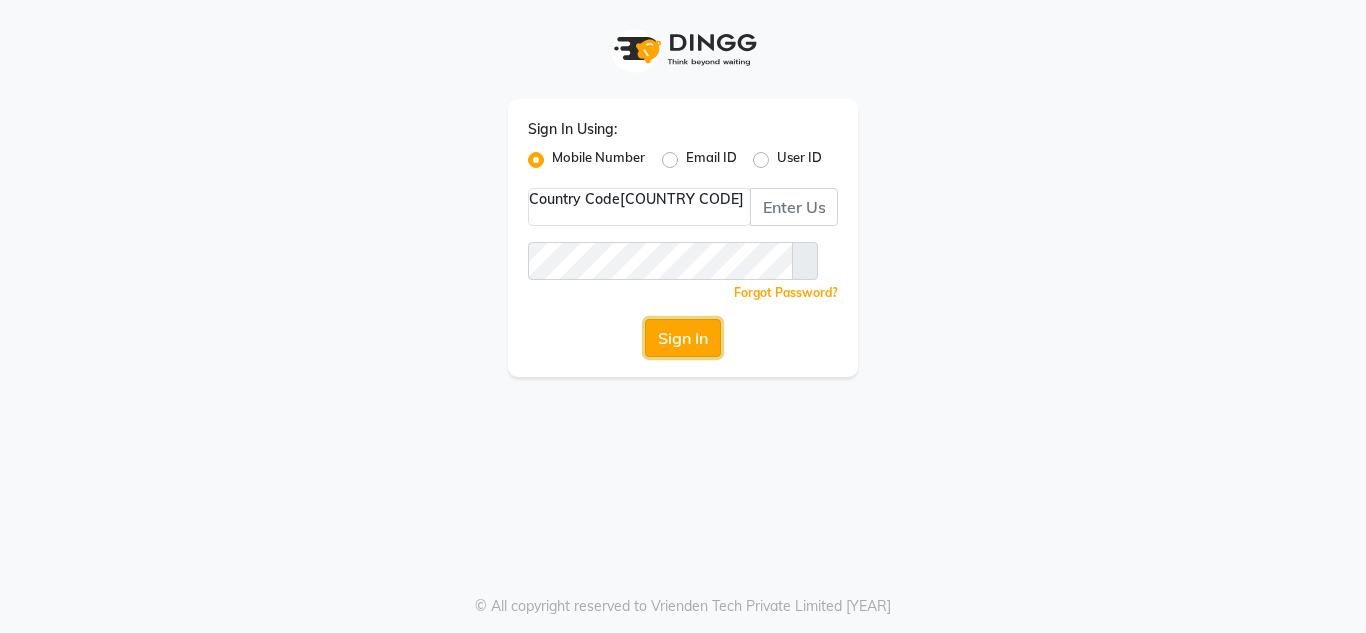 click on "Sign In" at bounding box center (683, 338) 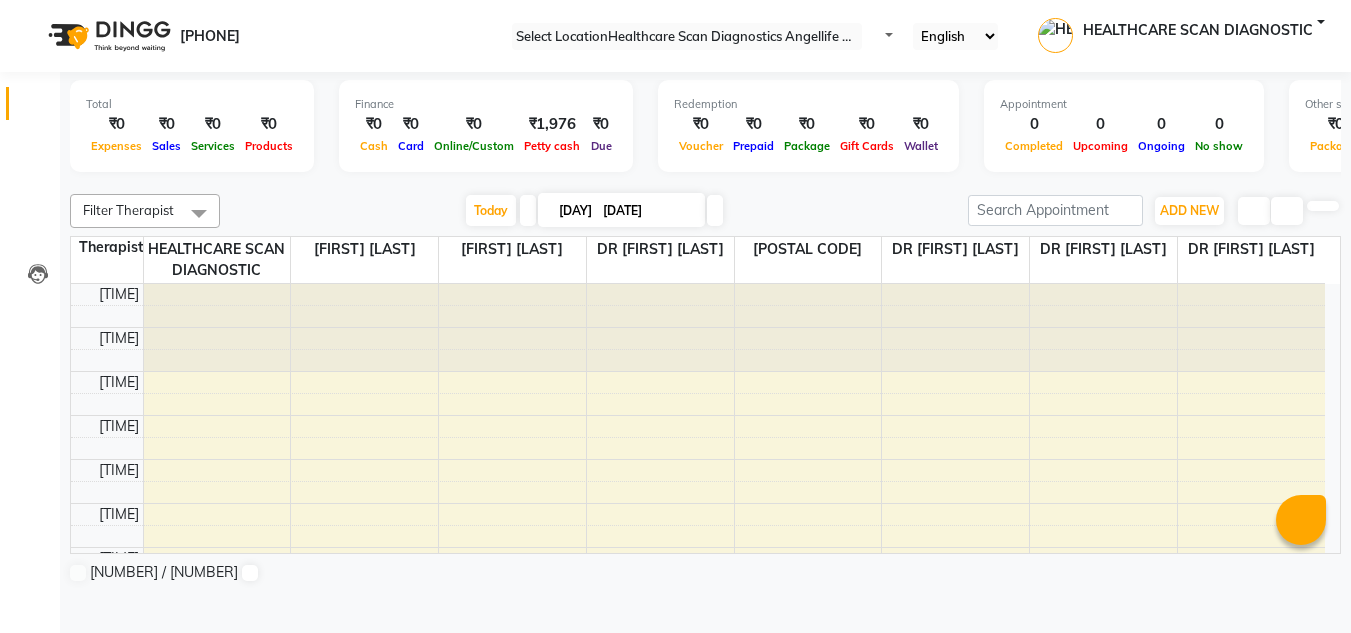 scroll, scrollTop: 0, scrollLeft: 0, axis: both 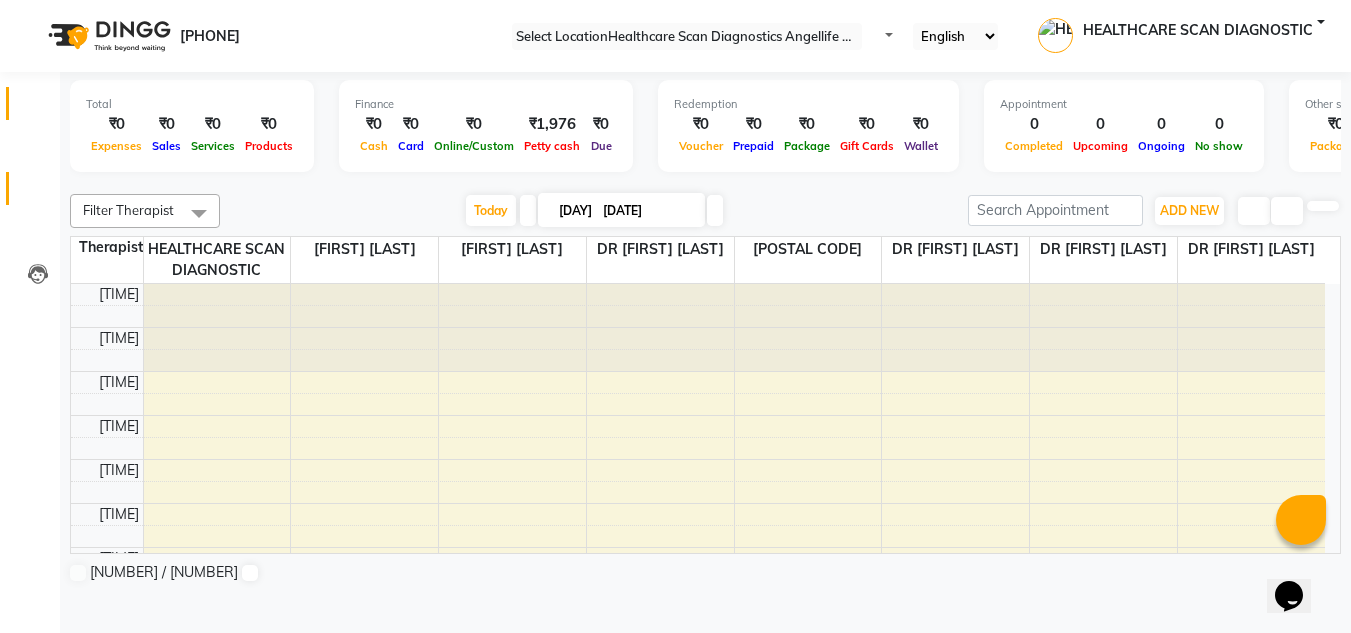 click at bounding box center [38, 193] 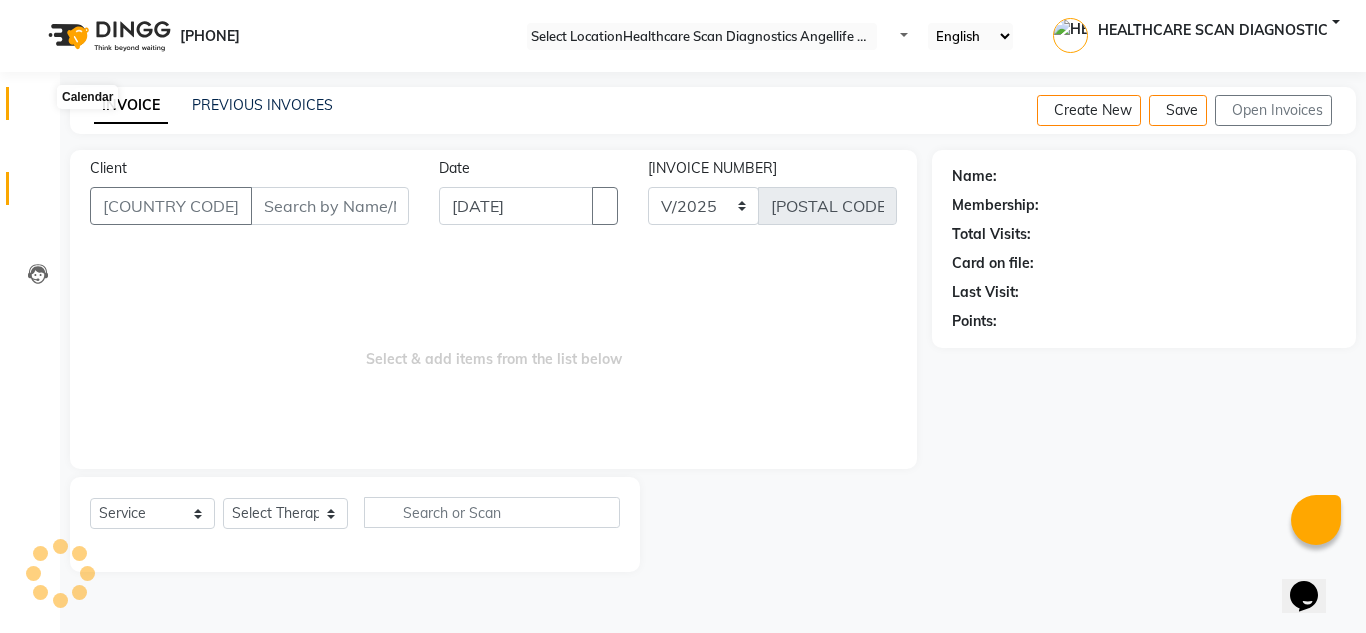 click at bounding box center [38, 108] 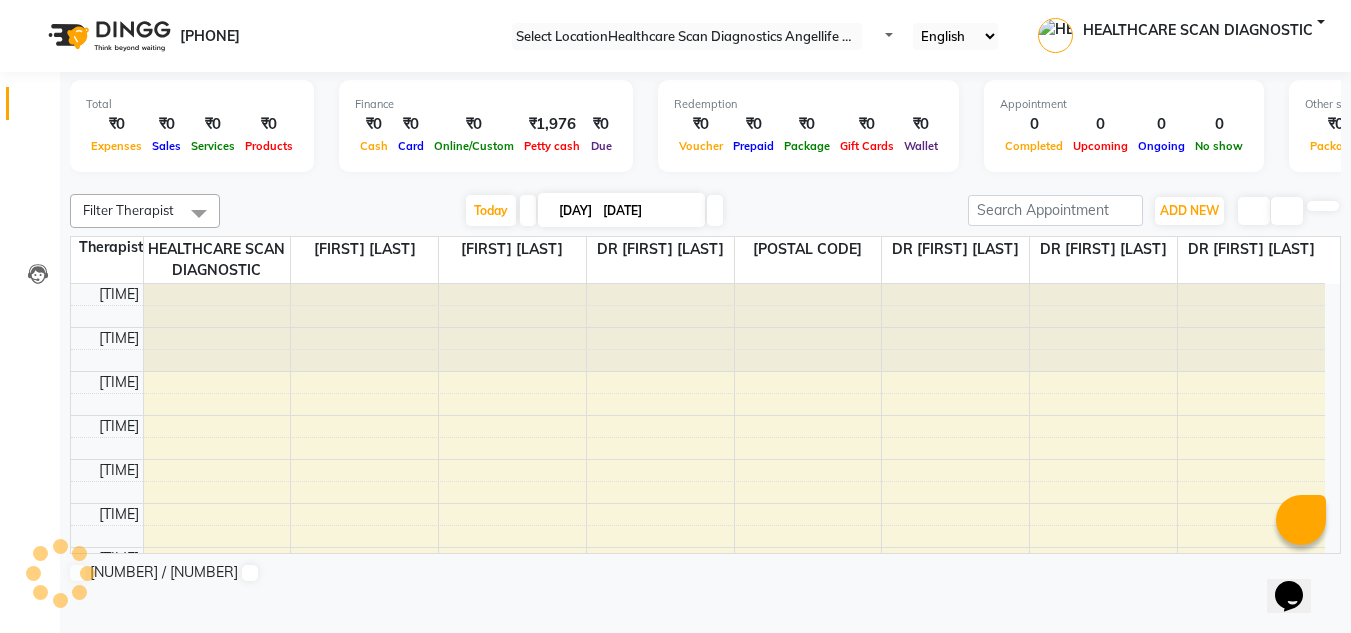 scroll, scrollTop: 0, scrollLeft: 0, axis: both 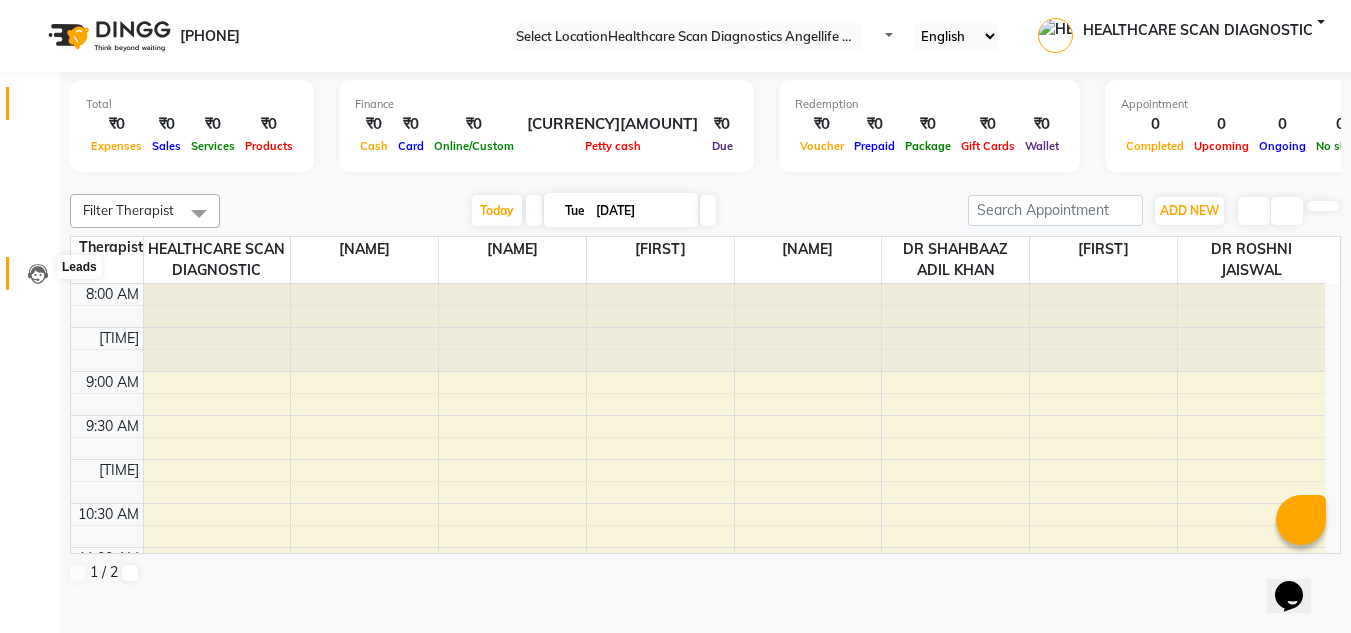click at bounding box center (38, 274) 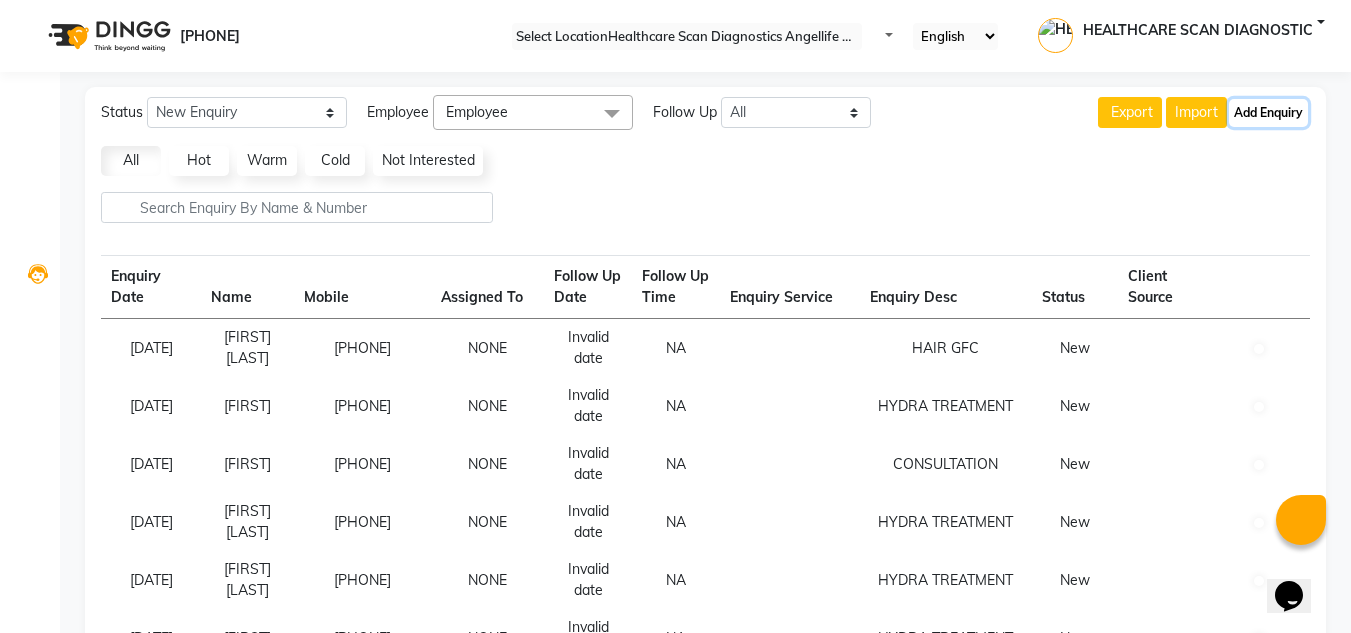 click on "Add Enquiry" at bounding box center (1268, 113) 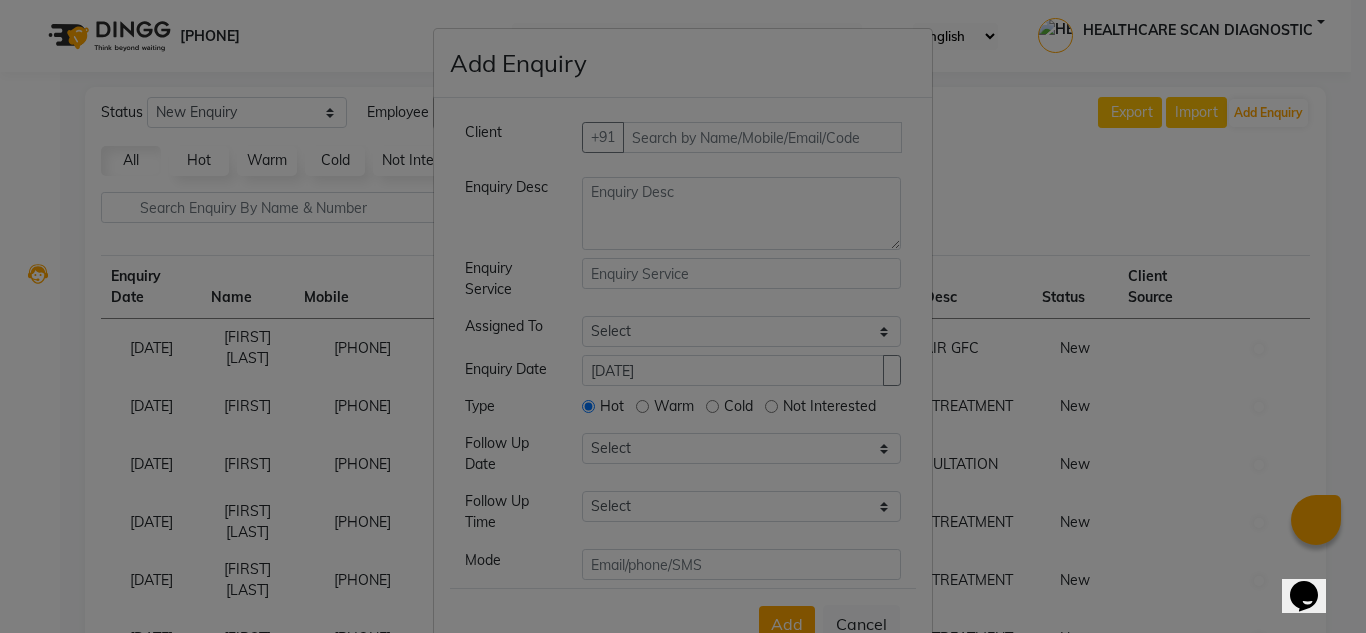 click on "Client +[PHONE] Enquiry Desc Enquiry Service Assigned To Select [FIRST] [FIRST] [FIRST] [FIRST] [FIRST] HEALTHCARE SCAN DIAGNOSTIC [FIRST] [FIRST] [FIRST] Enquiry Date [DATE] Type Hot Warm Cold Not Interested Follow Up Date Select Today Tomorrow In [DAYS] ([DAY_OF_WEEK]) In [DAYS] ([DAY_OF_WEEK]) In [DAYS] ([DAY_OF_WEEK]) In [DAYS] ([DAY_OF_WEEK]) In [DAYS] ([DAY_OF_WEEK]) In [DAYS] ([DAY_OF_WEEK]) In [WEEK] ([DATE]) In [WEEK] ([DATE]) In [MONTH] ([DATE]) In [MONTH] ([DATE]) In [MONTH] ([DATE]) Custom Date Follow Up Time Select [TIME] [TIME] [TIME] [TIME] [TIME] [TIME] [TIME] [TIME] [TIME] [TIME] [TIME] [TIME] [TIME] [TIME] [TIME] [TIME] [TIME] [TIME] [TIME] [TIME] [TIME] [TIME] [TIME] [TIME] [TIME] [TIME] [TIME] [TIME] [TIME] [TIME] [TIME] [TIME] [TIME] [TIME] [TIME] [TIME] [TIME] [TIME] [TIME] [TIME] [TIME] [TIME] [TIME] [TIME] [TIME] [TIME] [TIME] [TIME] Mode" at bounding box center [683, 386] 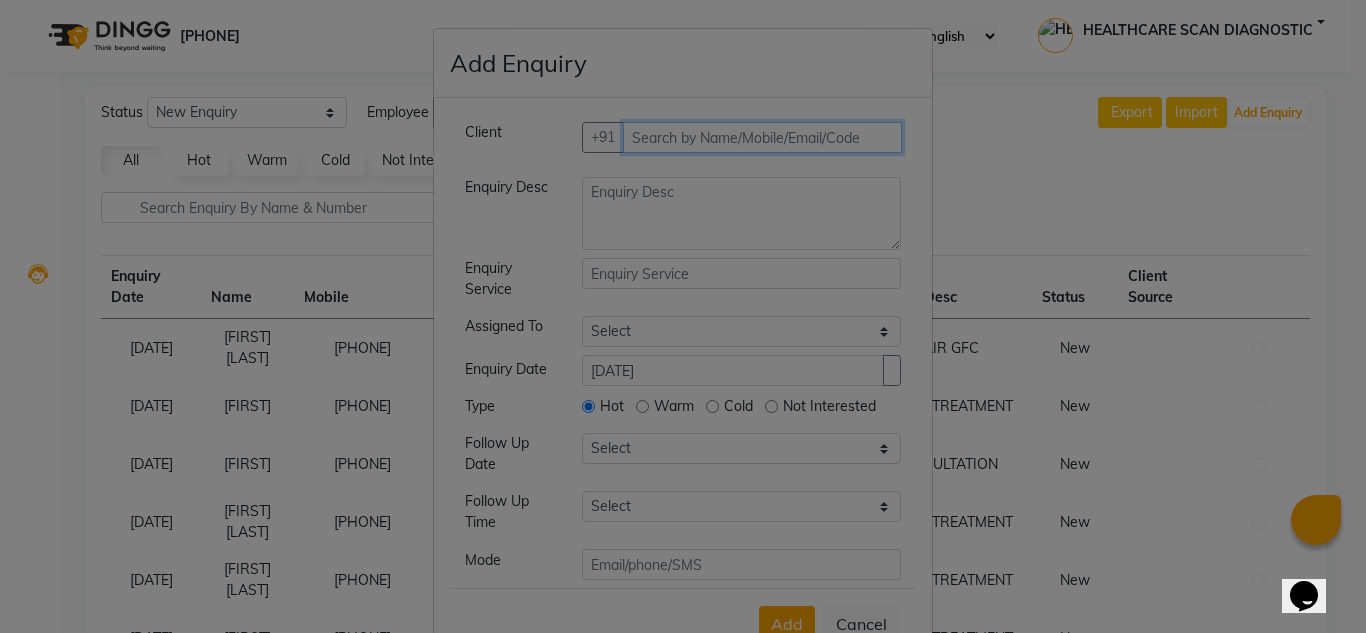 click at bounding box center (763, 137) 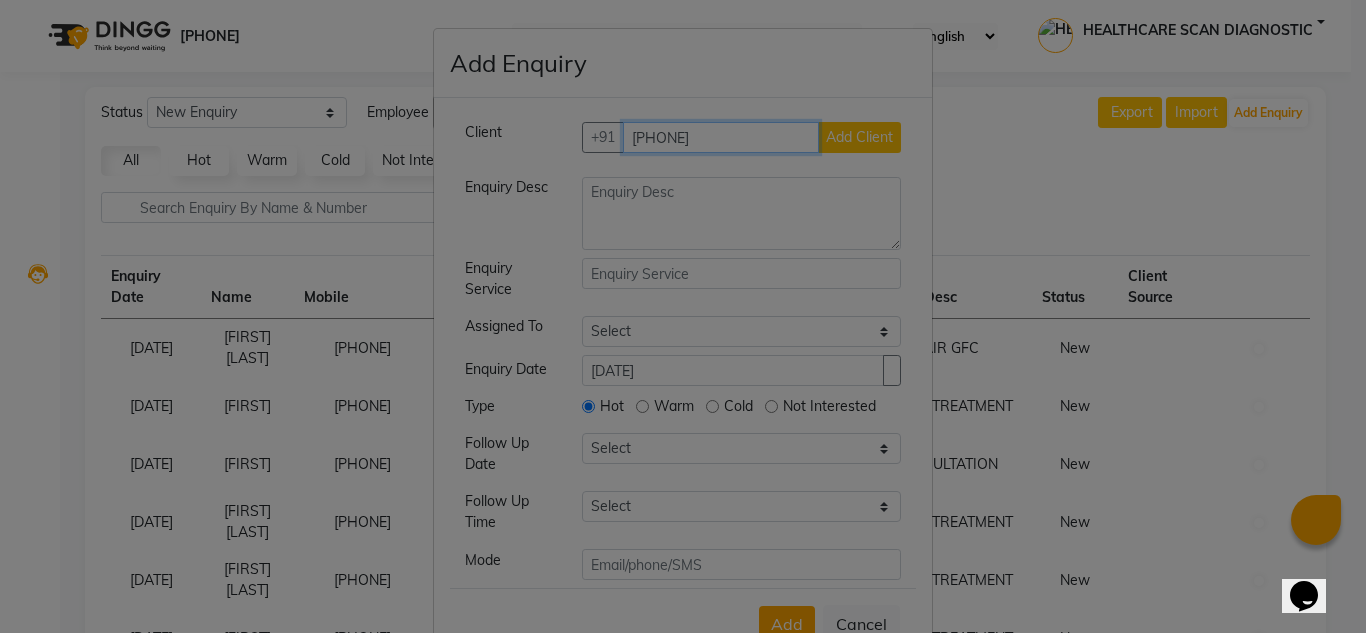type on "[PHONE]" 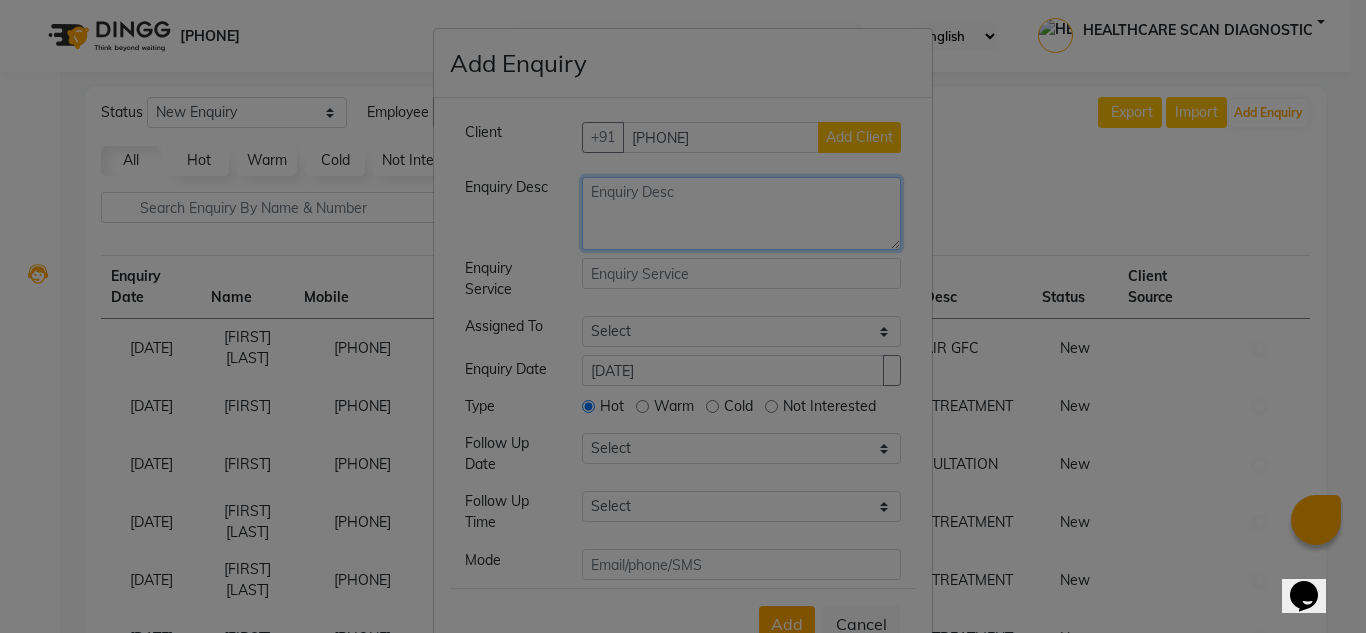 click at bounding box center (742, 213) 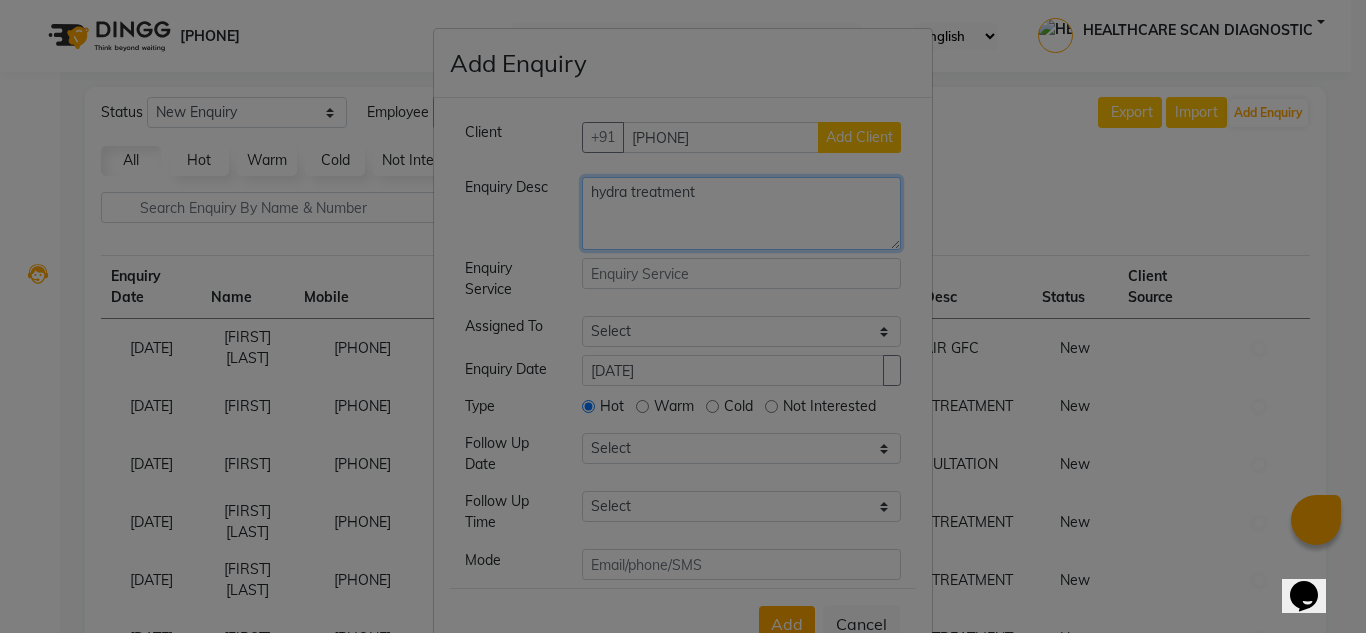 type on "hydra treatment" 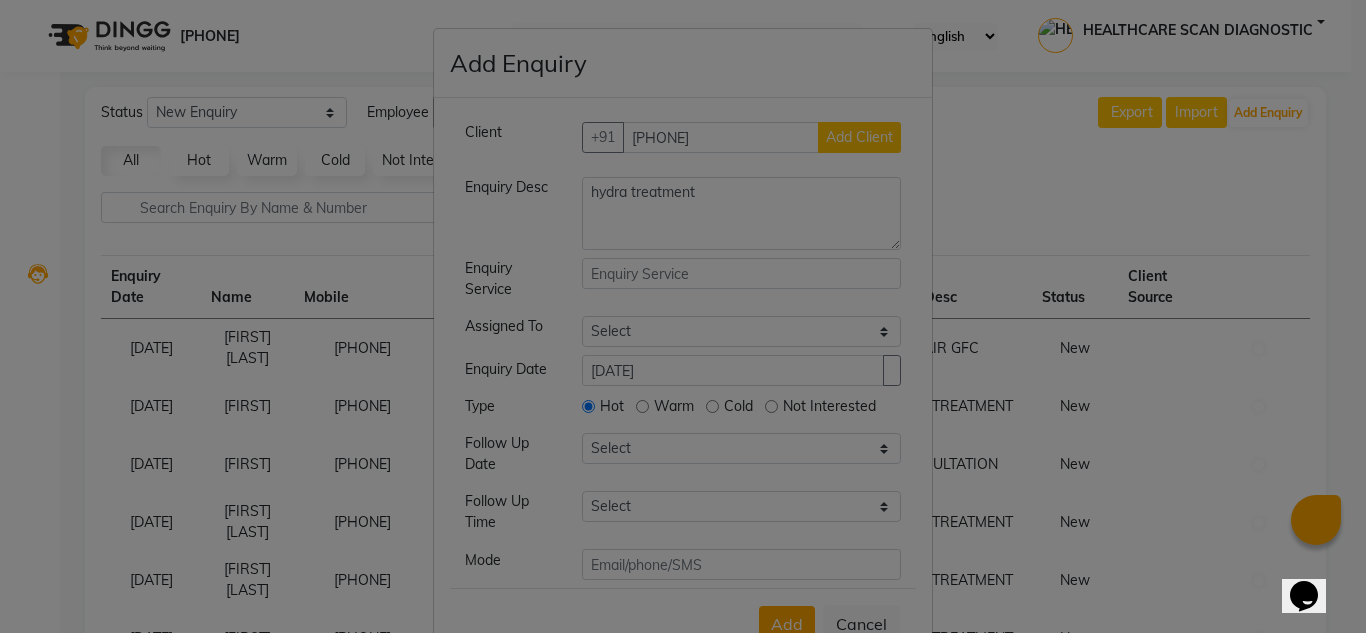 click on "+[COUNTRY CODE] [PHONE] Add Client" at bounding box center (742, 137) 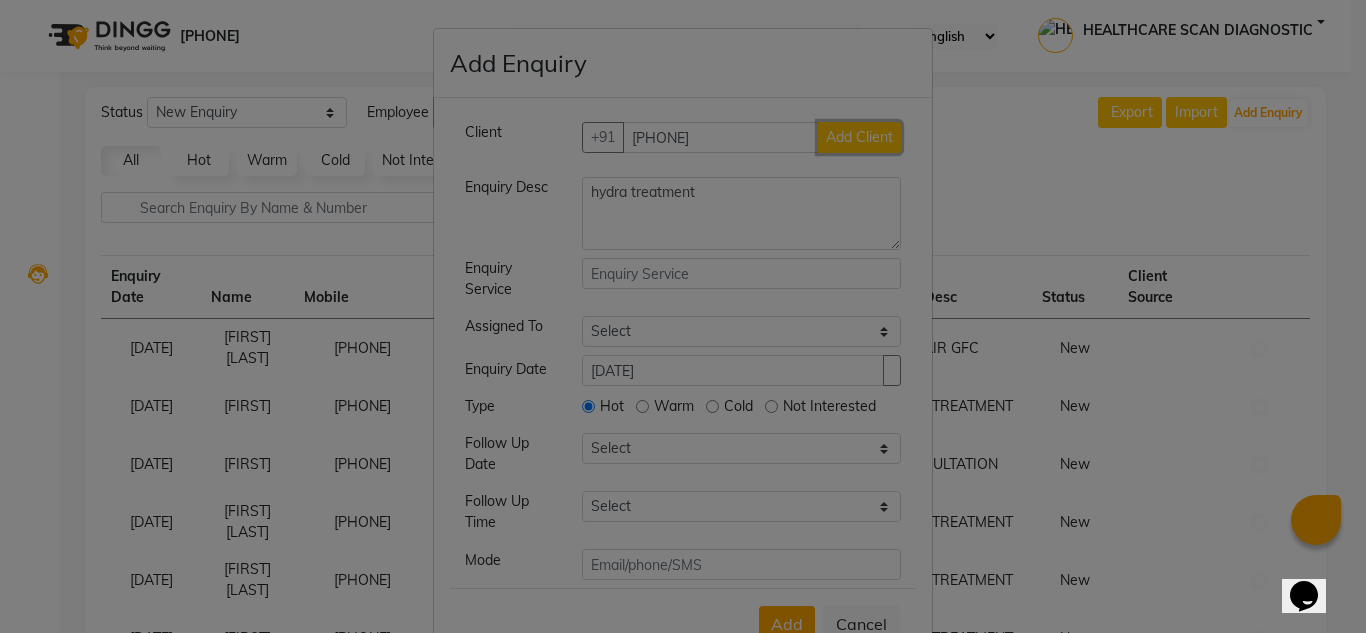 click on "Add Client" at bounding box center [859, 137] 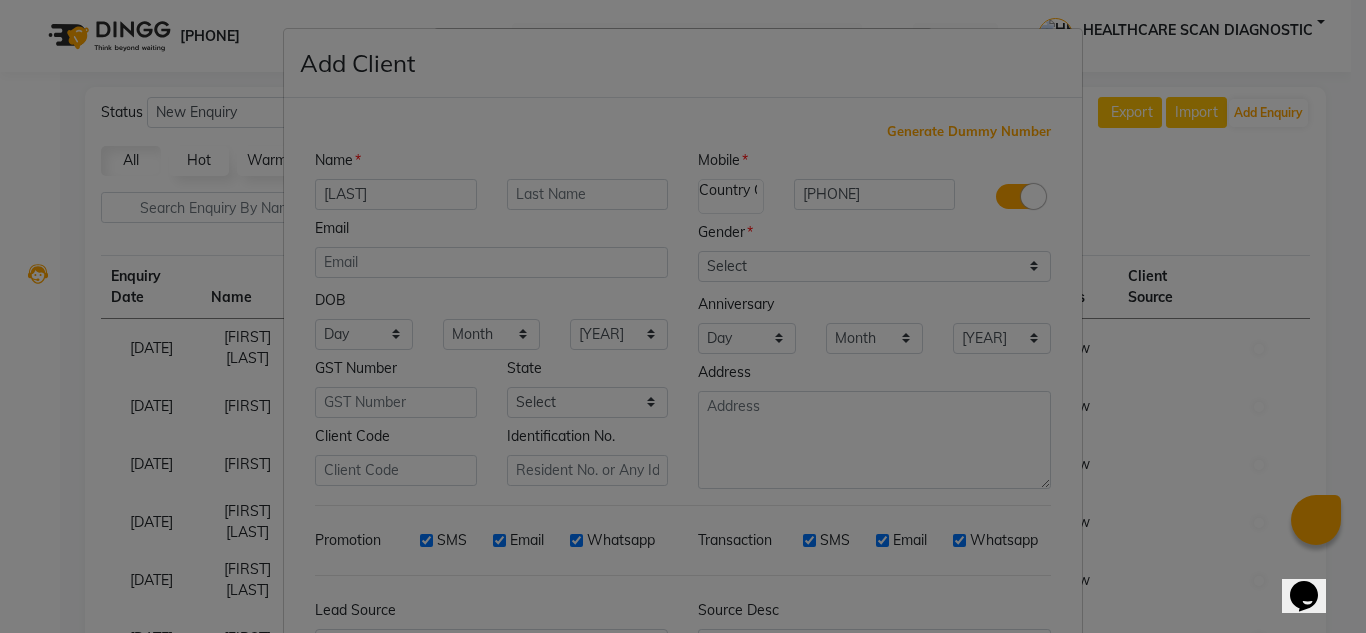 type on "[LAST]" 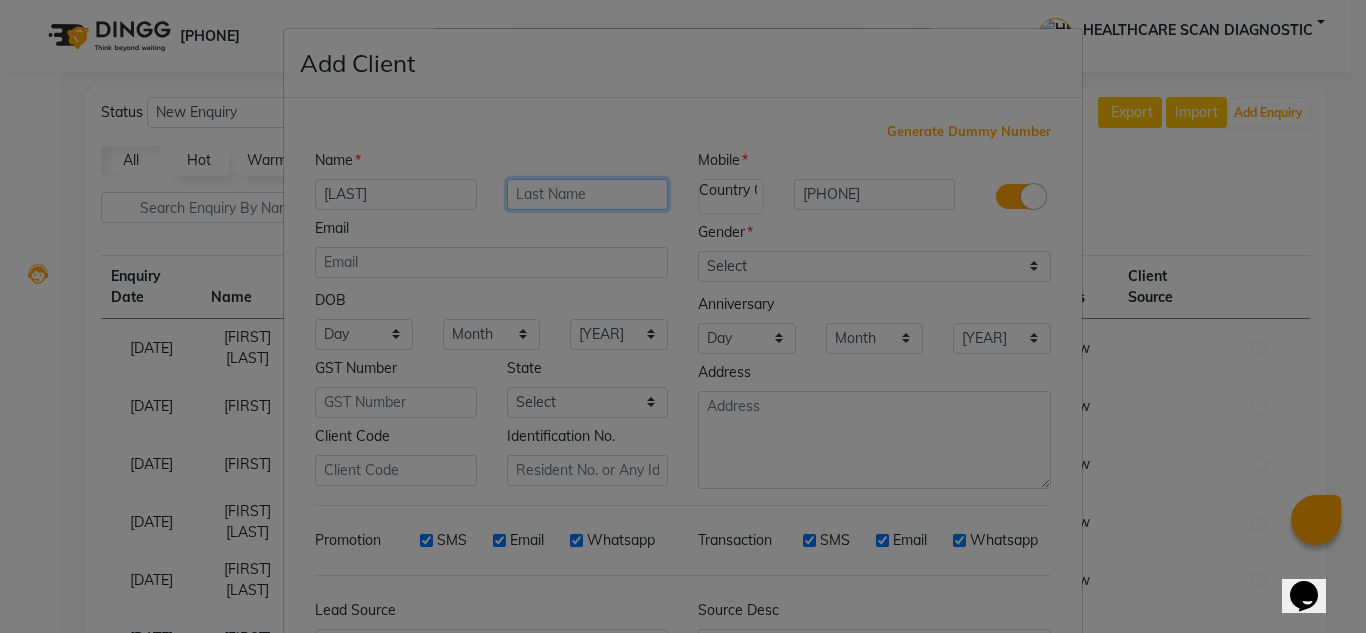 click at bounding box center (588, 194) 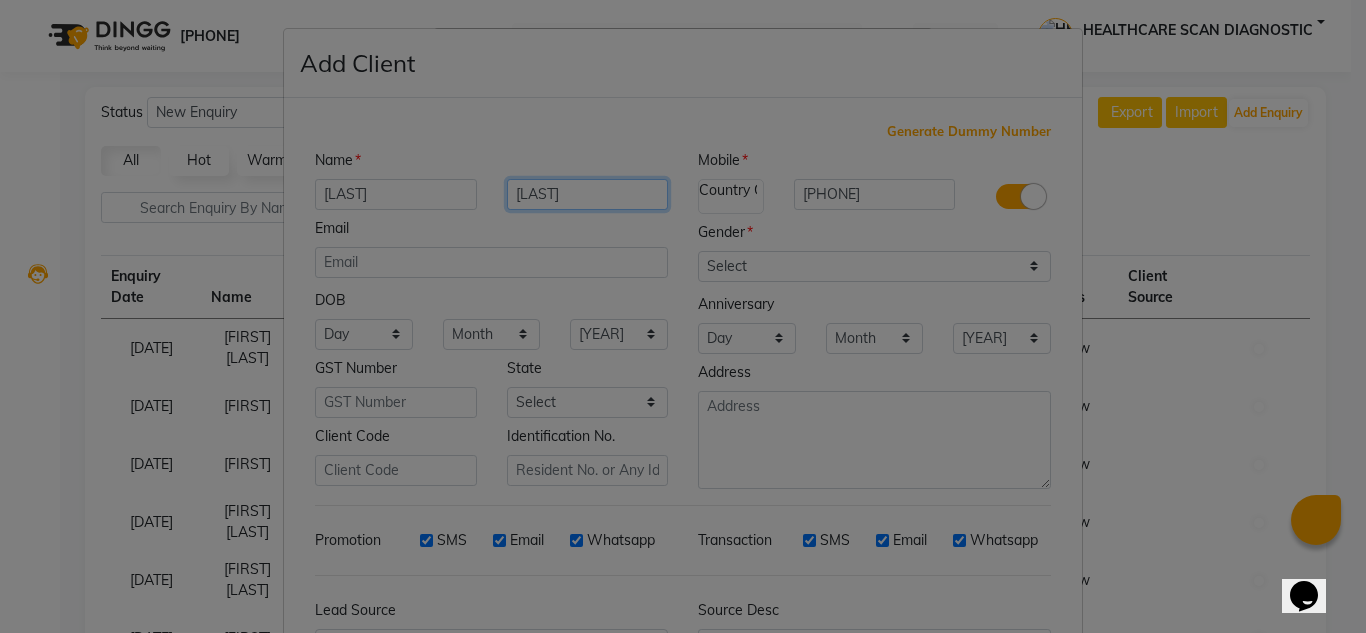 type on "[LAST]" 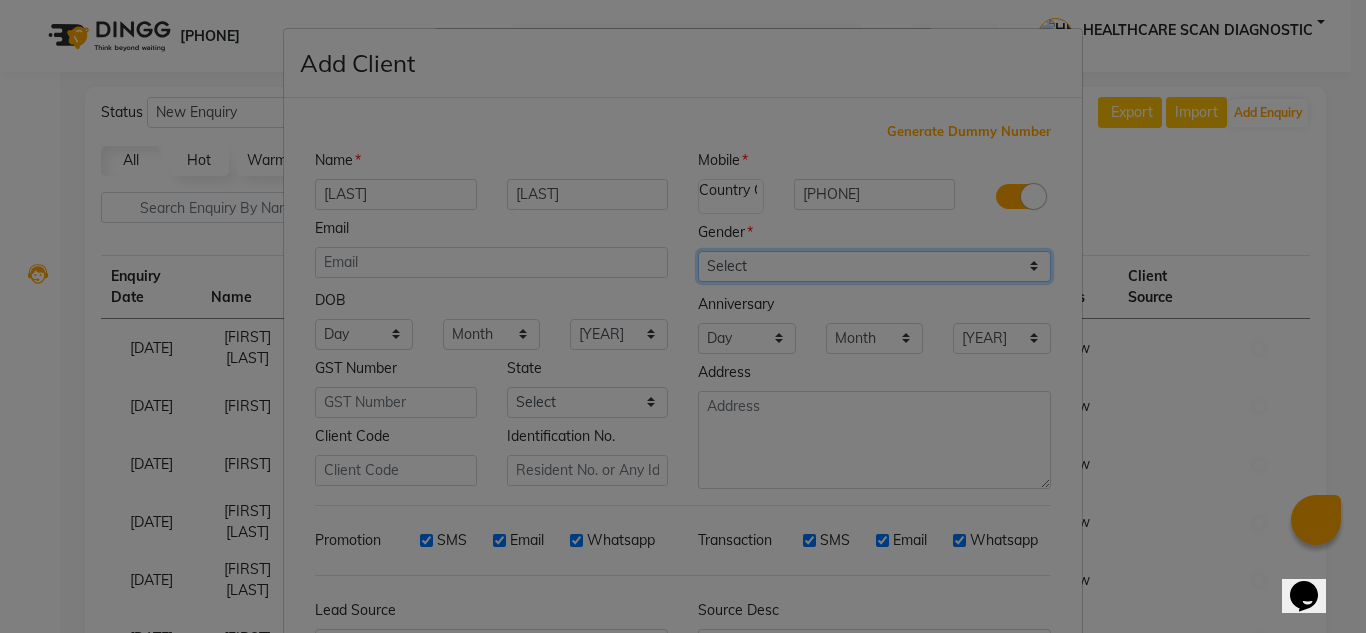 click on "Select Male Female Other Prefer Not To Say" at bounding box center [874, 266] 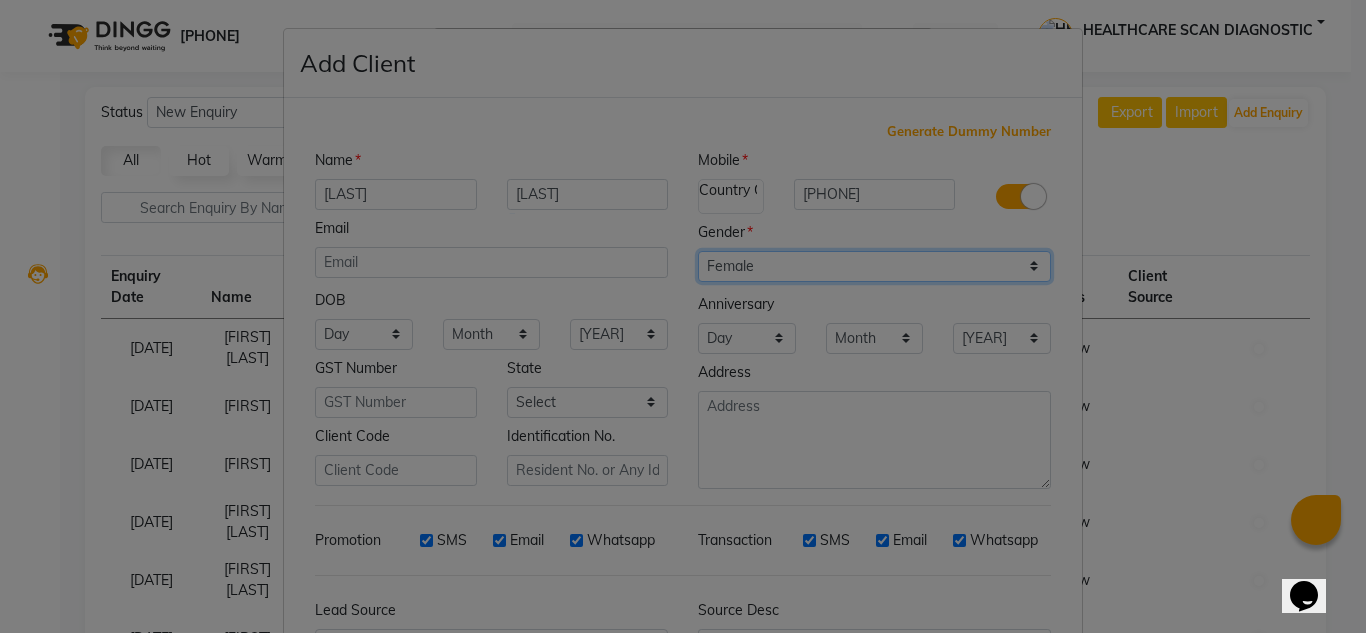 click on "Select Male Female Other Prefer Not To Say" at bounding box center [874, 266] 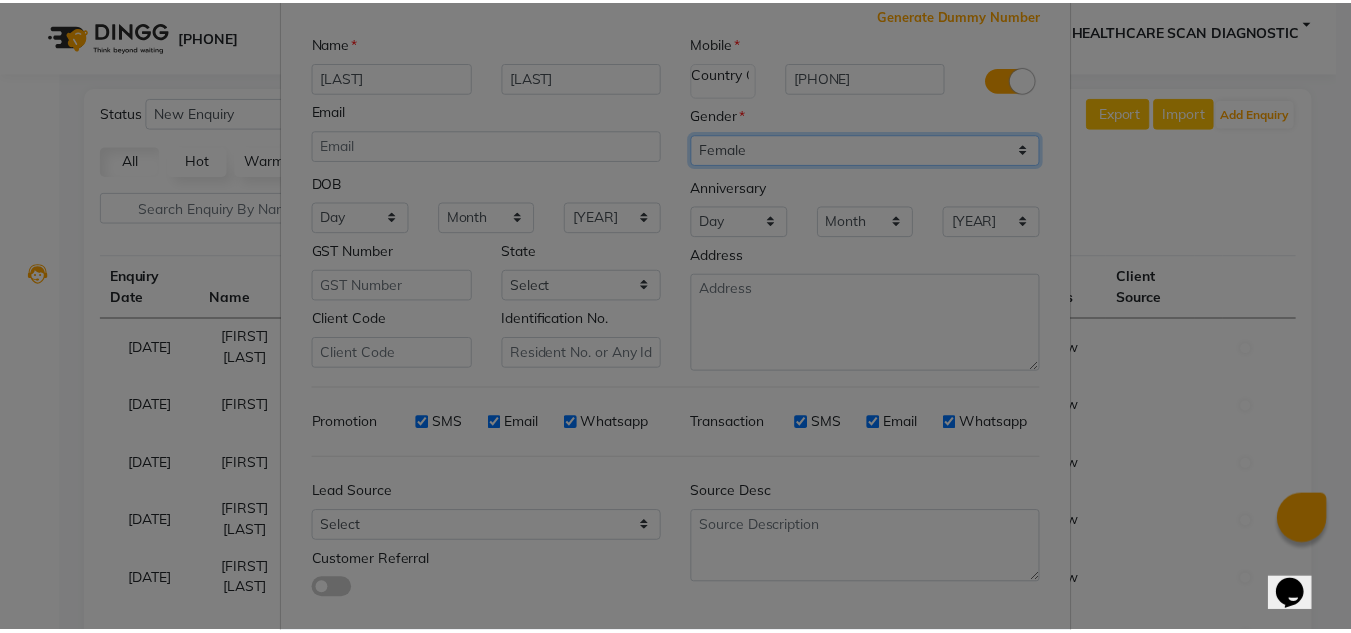 scroll, scrollTop: 216, scrollLeft: 0, axis: vertical 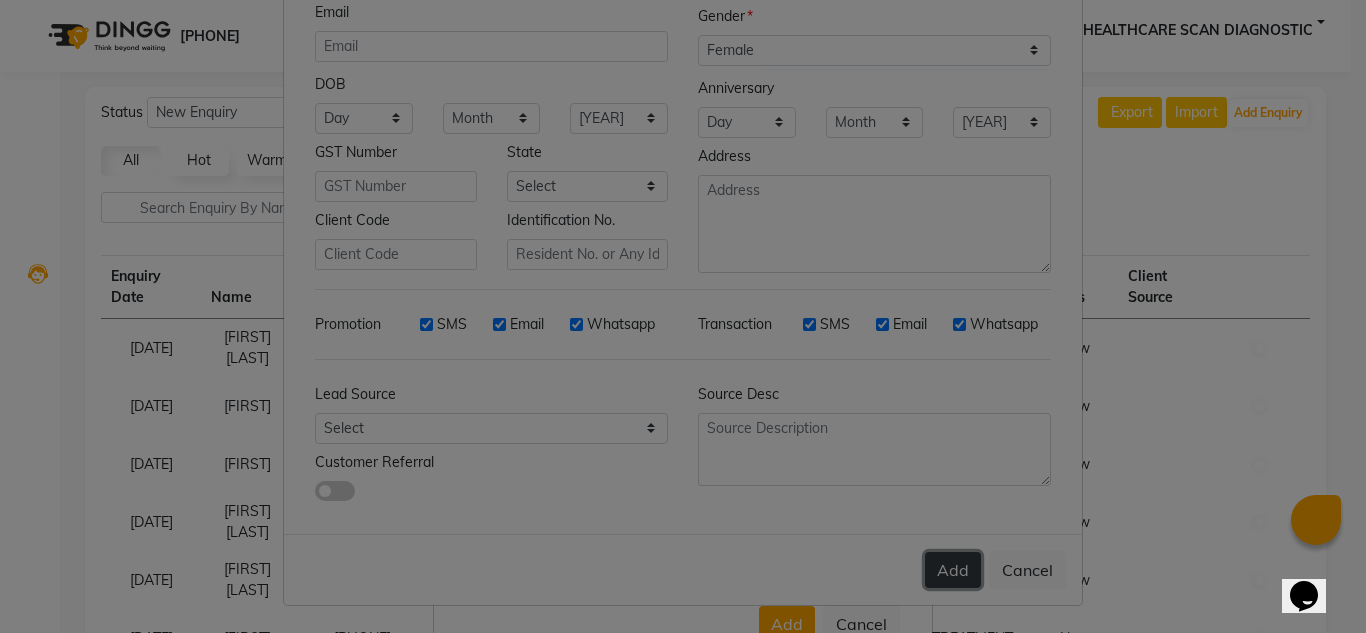 click on "Add" at bounding box center [953, 570] 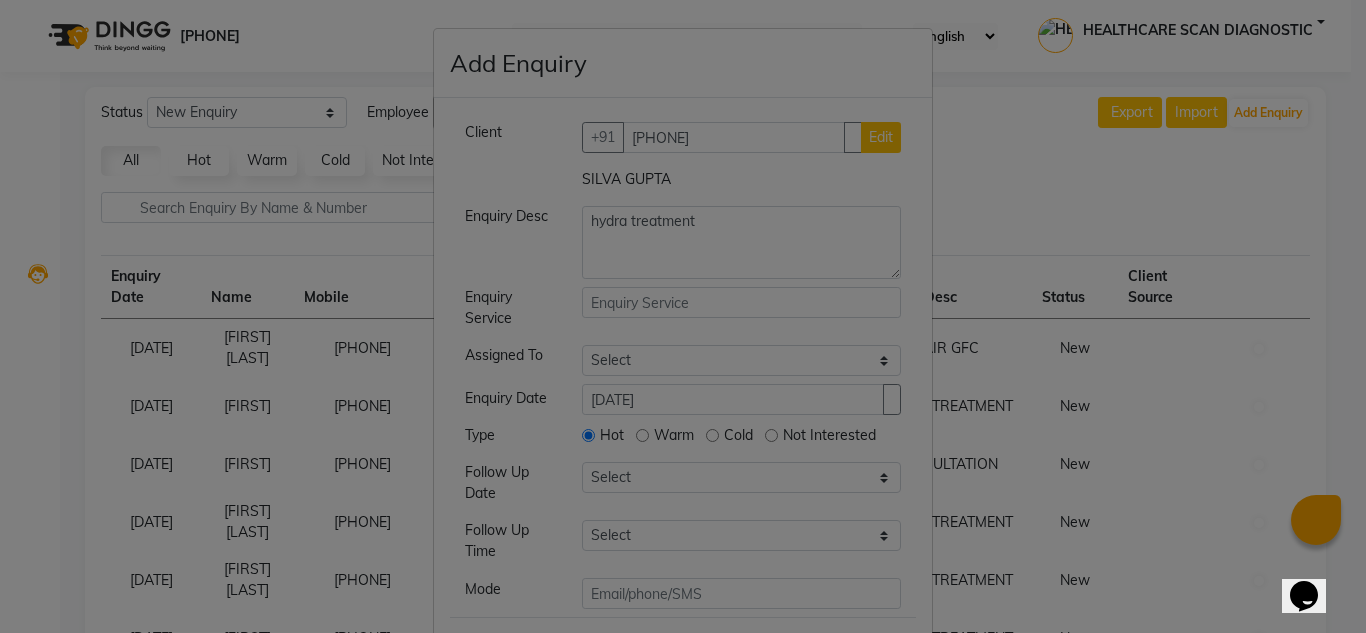 click on "Add   Cancel" at bounding box center (683, 652) 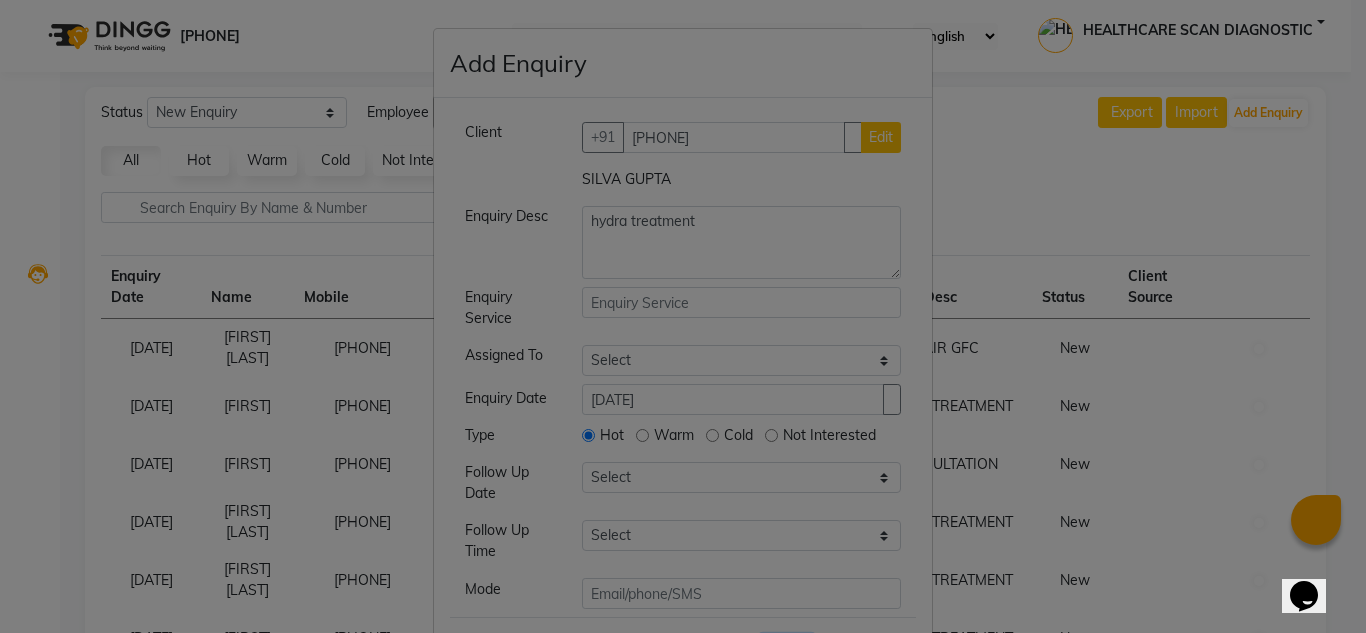 click on "Add" at bounding box center (787, 653) 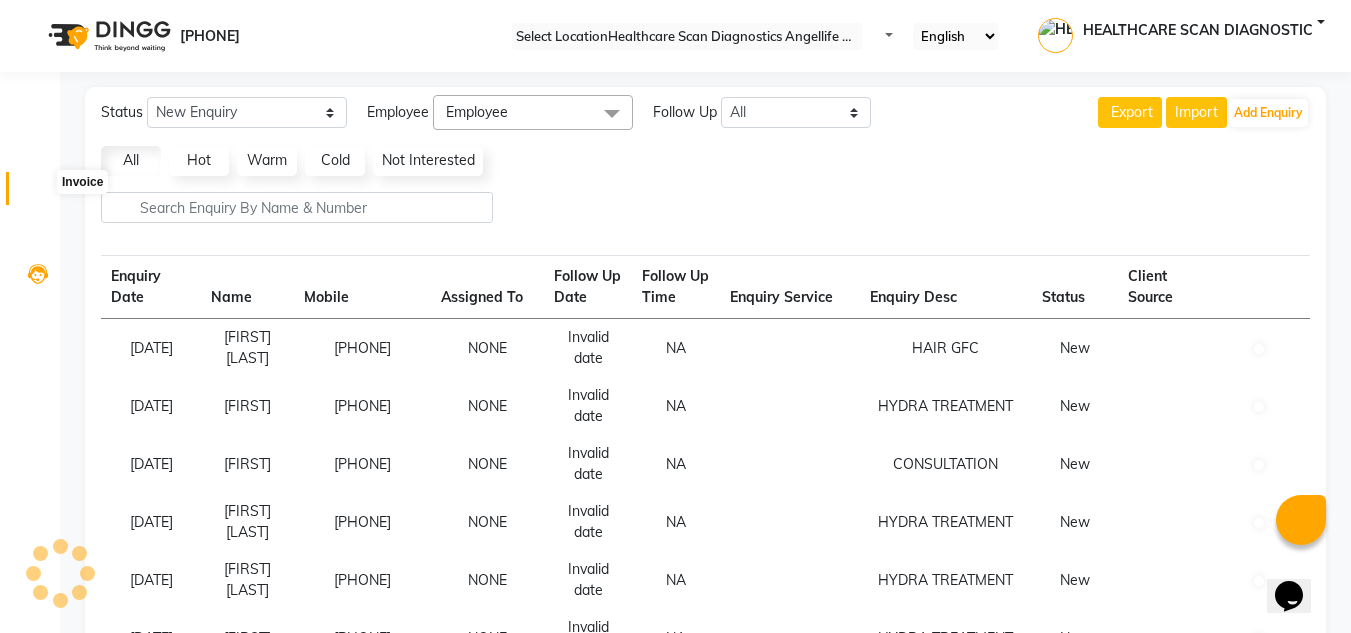 click at bounding box center [37, 193] 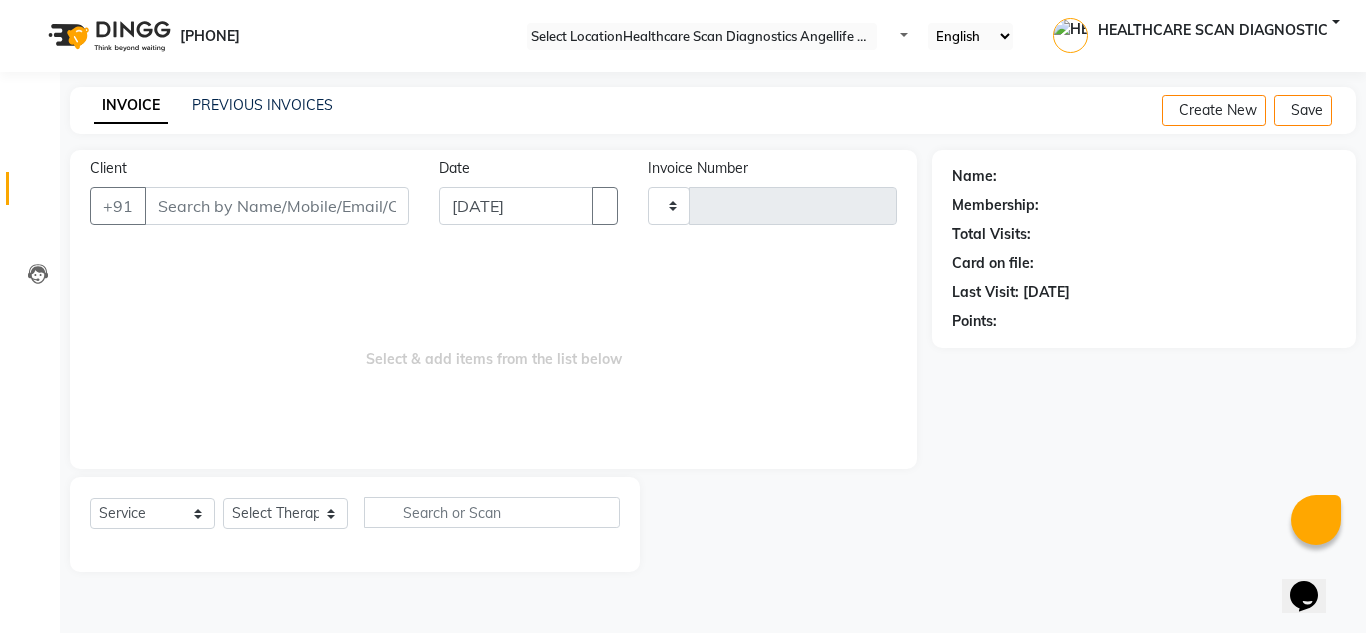 click on "Client +[COUNTRY CODE] [PHONE]" at bounding box center [249, 199] 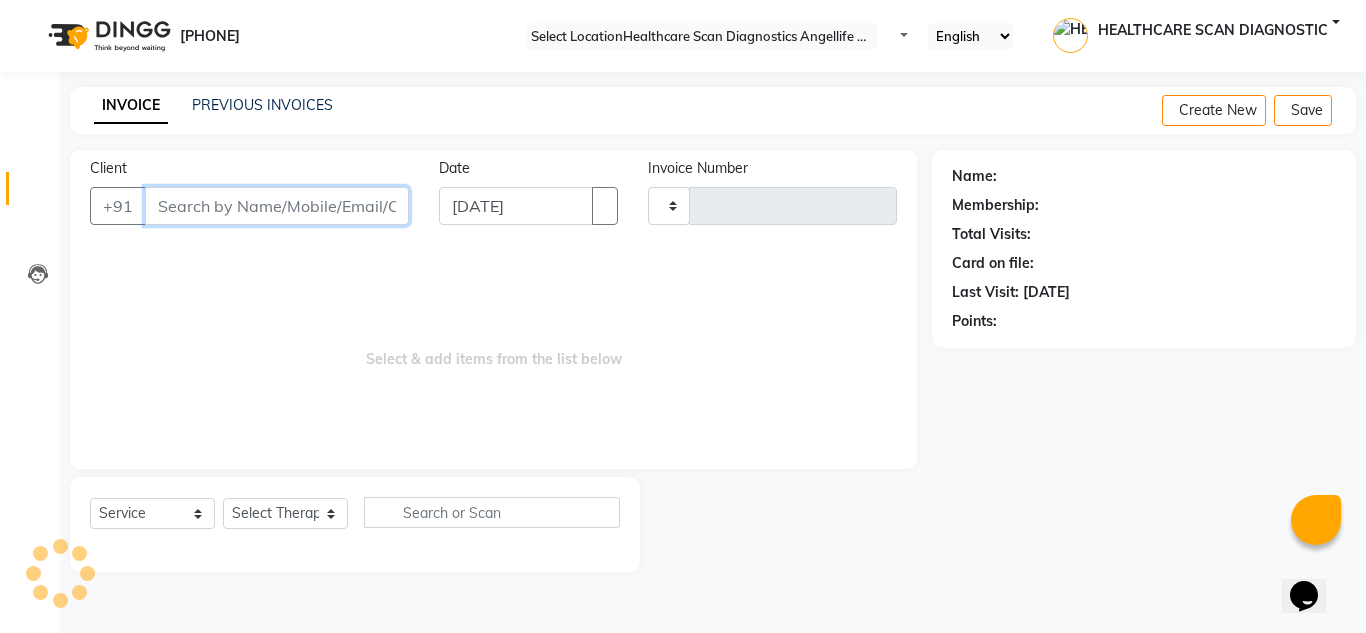 click on "Client" at bounding box center (277, 206) 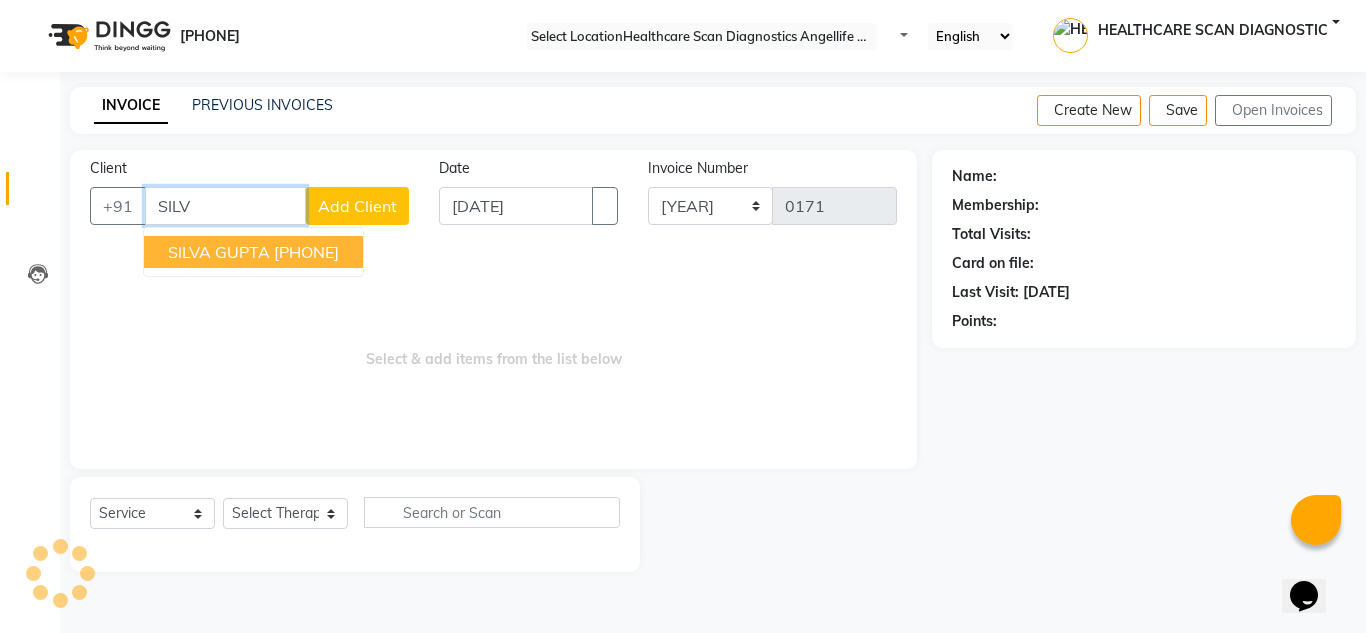 drag, startPoint x: 261, startPoint y: 269, endPoint x: 264, endPoint y: 259, distance: 10.440307 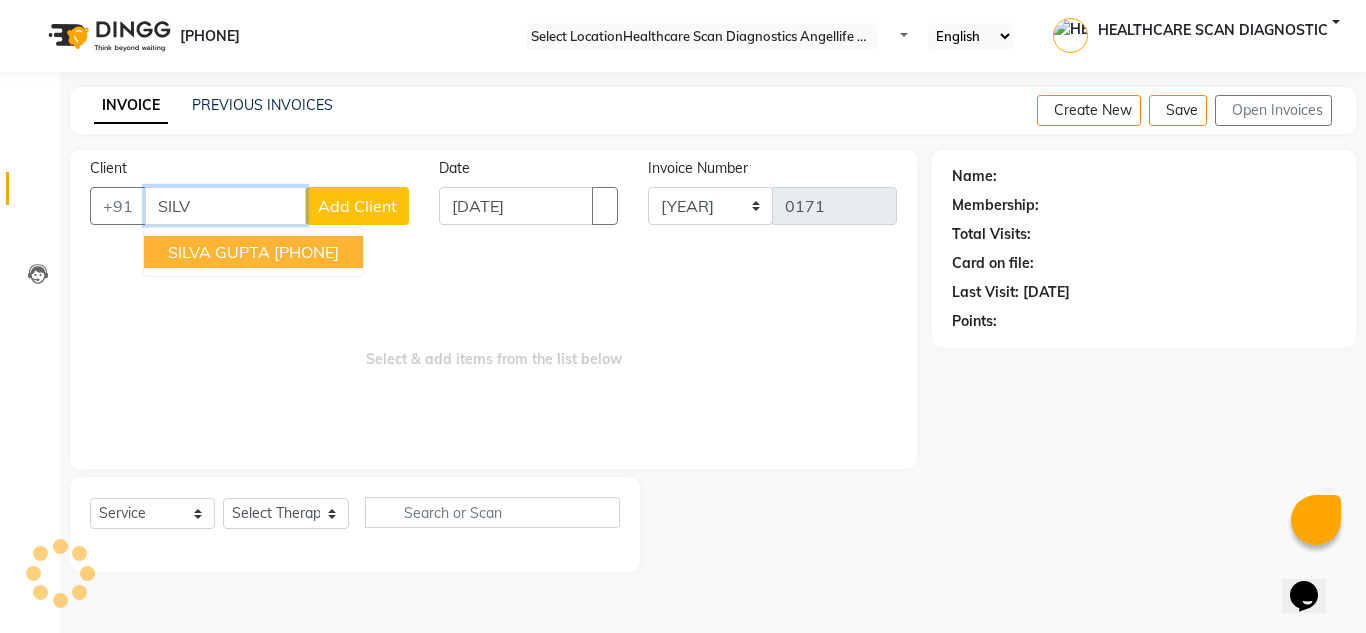 click on "SILVA GUPTA" at bounding box center (219, 252) 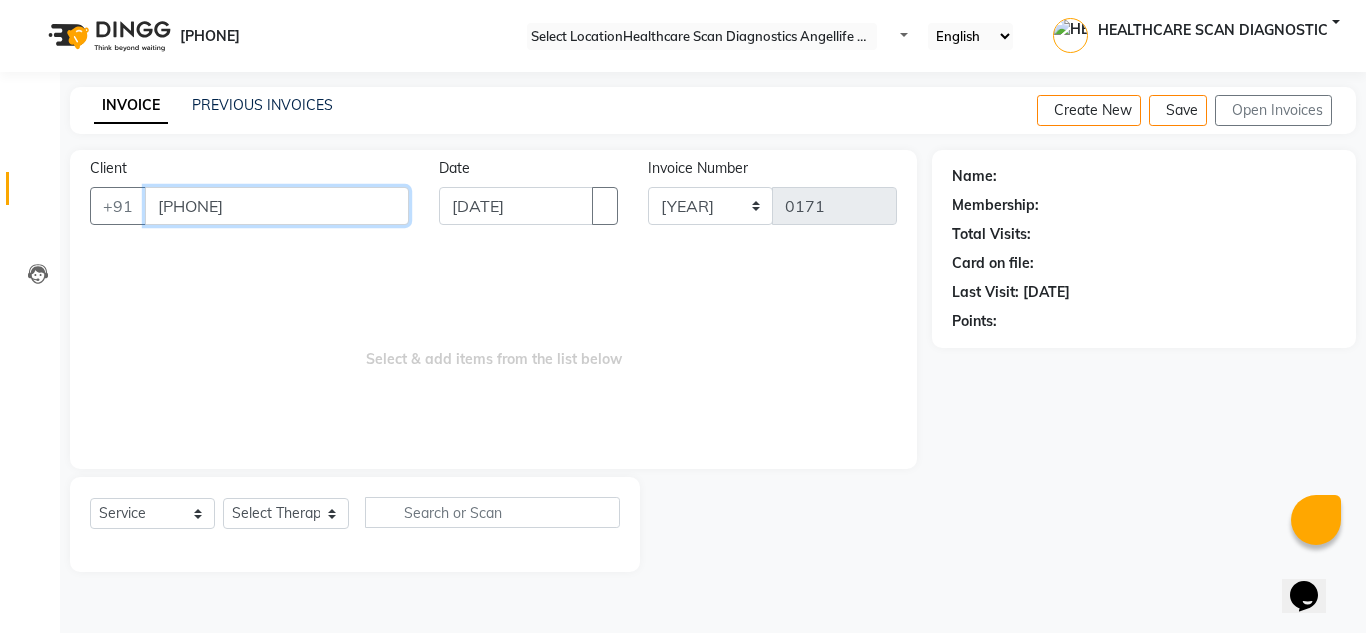 type on "[PHONE]" 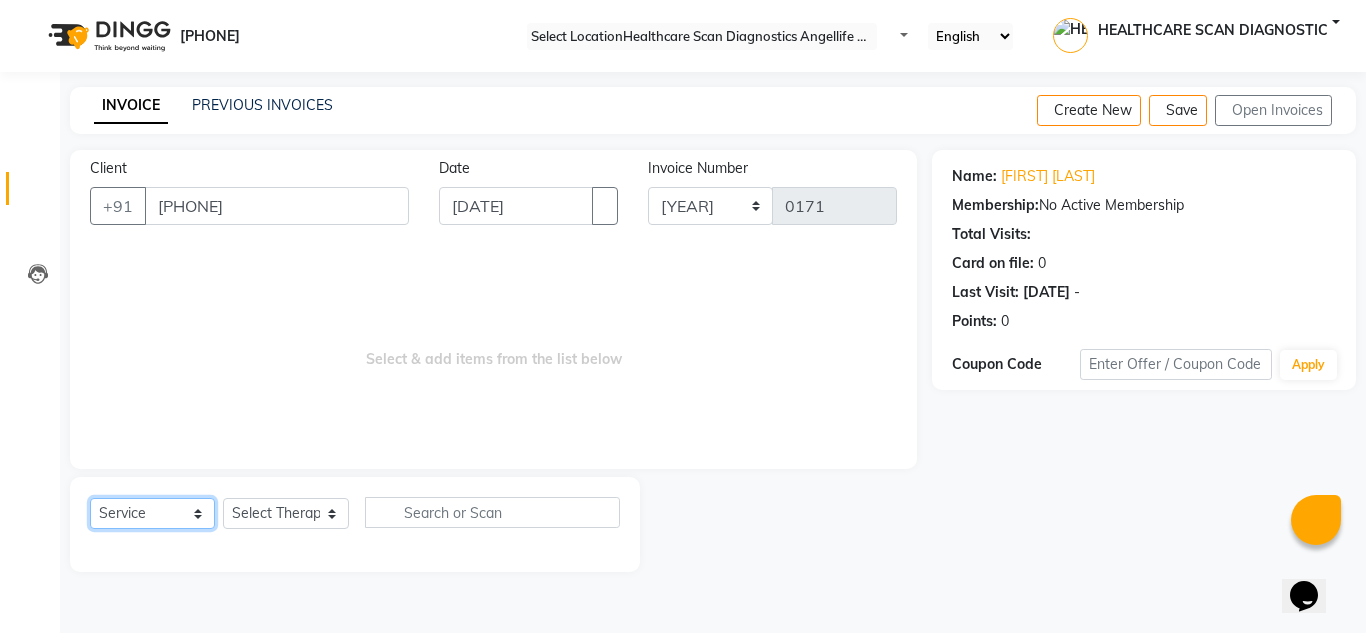 click on "Select  Service  Product  Membership  Package Voucher Prepaid Gift Card" at bounding box center [152, 513] 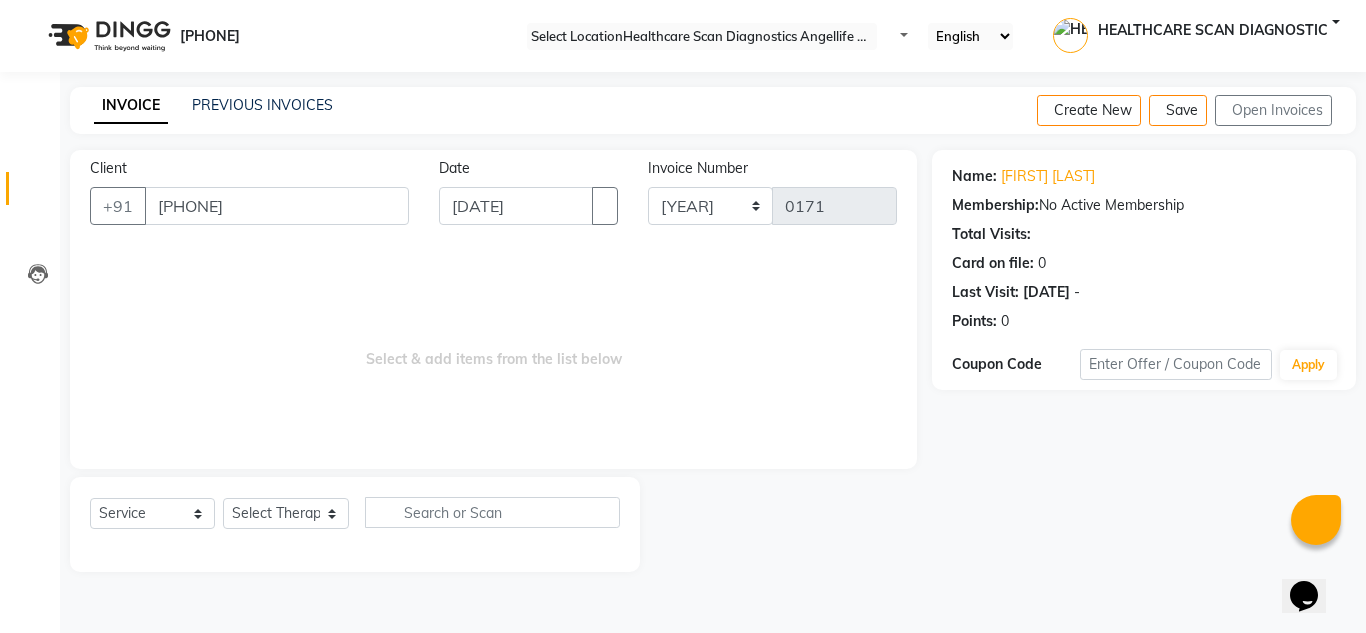 click on "Select Service Product Membership Package Voucher Prepaid Gift Card Select Therapist DR [LAST] DR [LAST] DR [LAST] DR [LAST] DR [LAST] HEALTHCARE SCAN DIAGNOSTIC [LAST] [LAST] [LAST]" at bounding box center [355, 520] 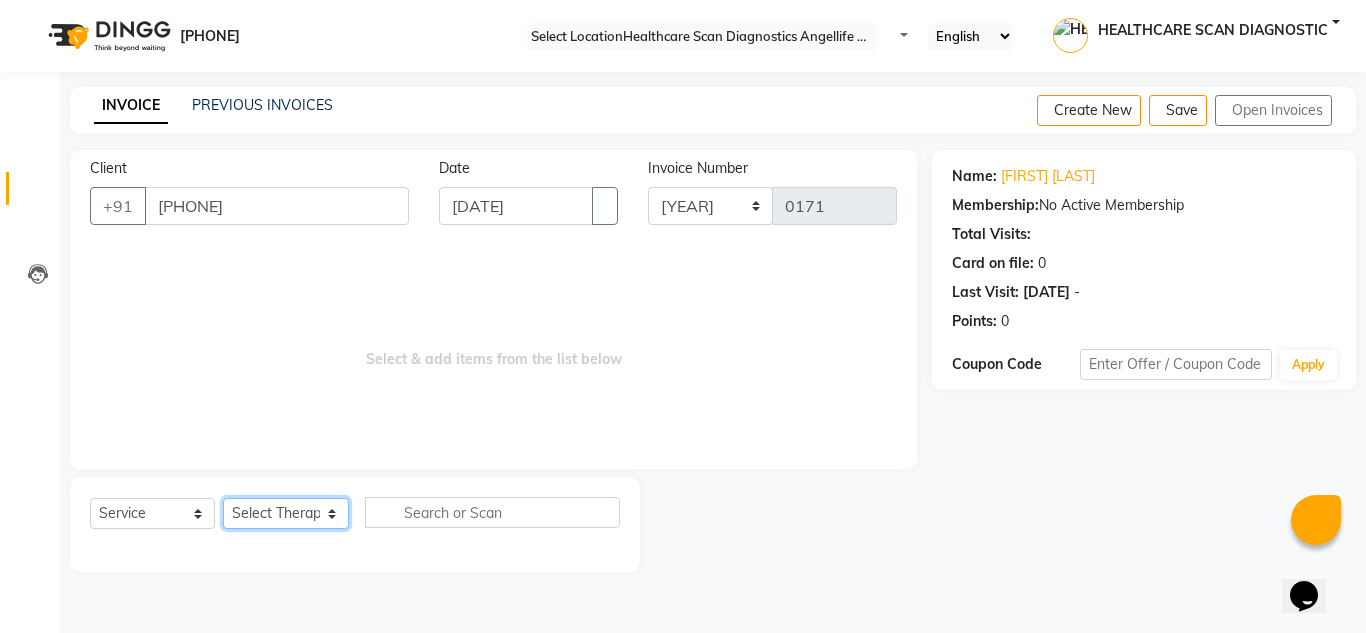 click on "Select Therapist [NAME] [NAME] [NAME] [NAME] [NAME] HEALTHCARE SCAN DIAGNOSTIC [NAME] [NAME] [NAME] [NAME]" at bounding box center [286, 513] 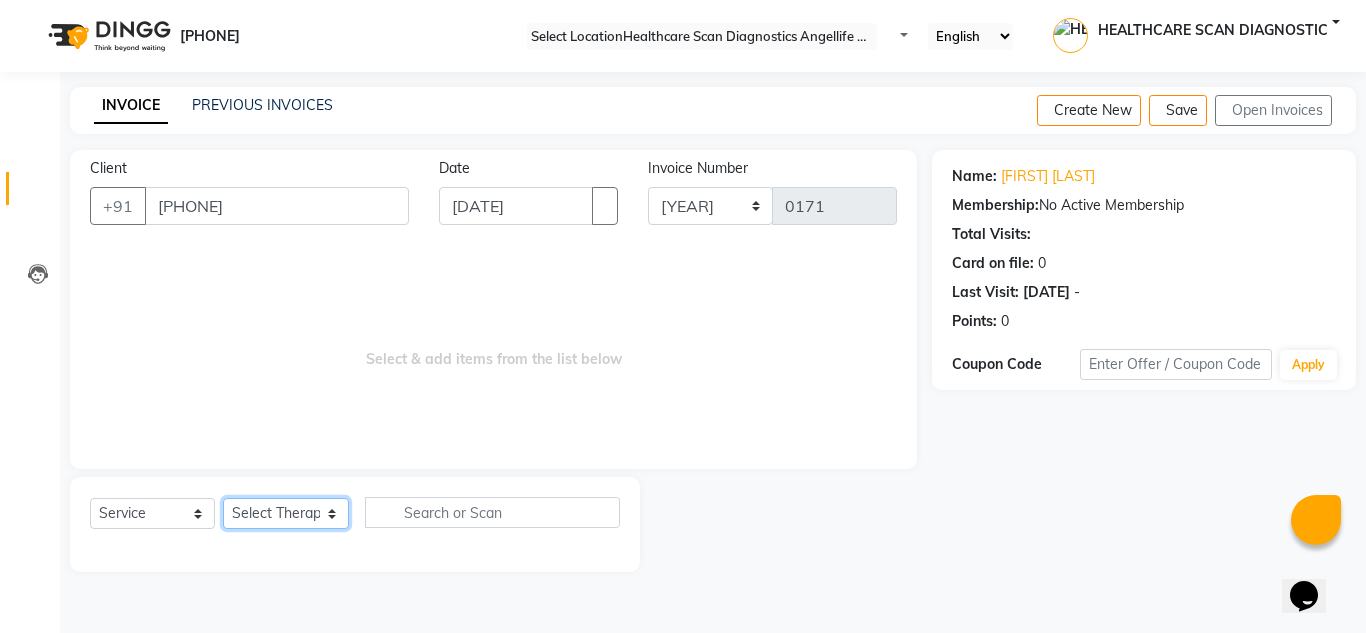 select on "50320" 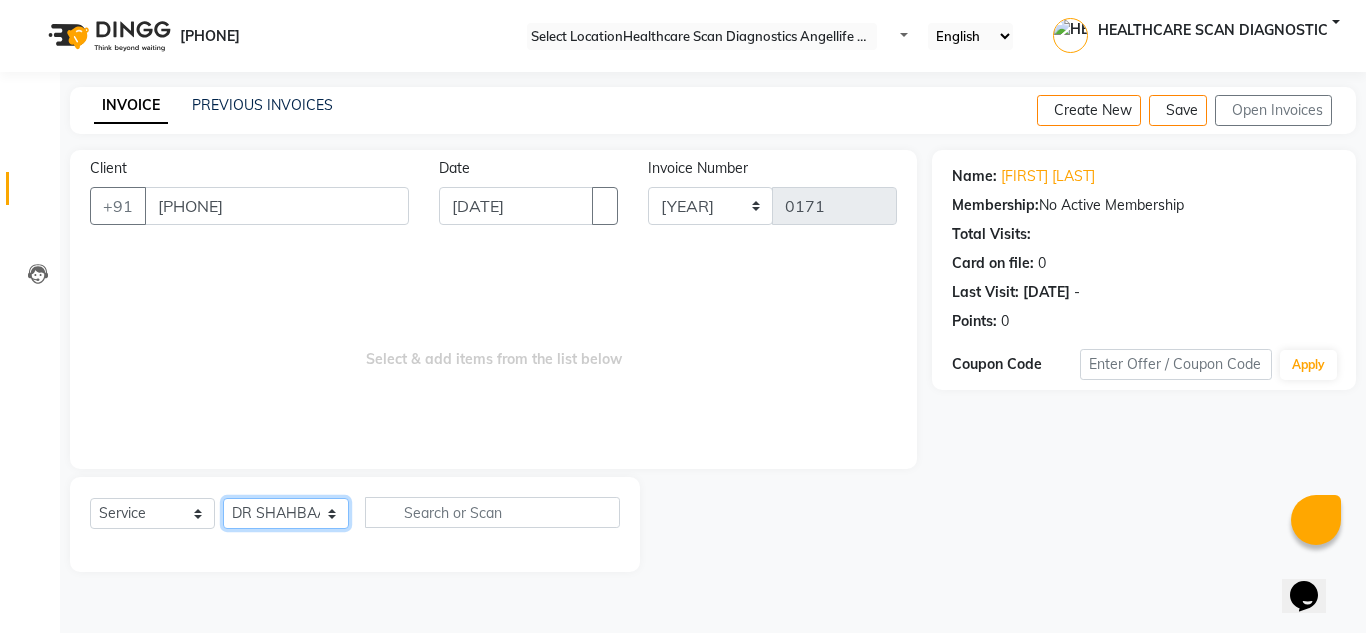 click on "Select Therapist [NAME] [NAME] [NAME] [NAME] [NAME] HEALTHCARE SCAN DIAGNOSTIC [NAME] [NAME] [NAME] [NAME]" at bounding box center (286, 513) 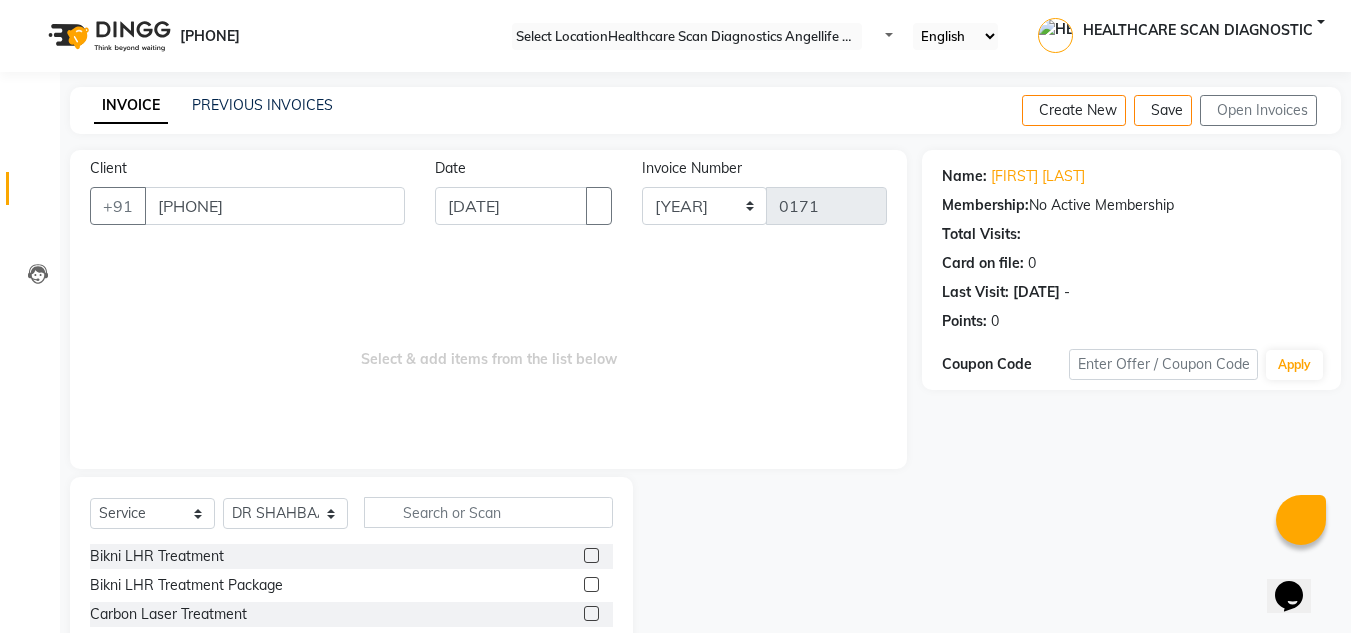 drag, startPoint x: 480, startPoint y: 491, endPoint x: 481, endPoint y: 513, distance: 22.022715 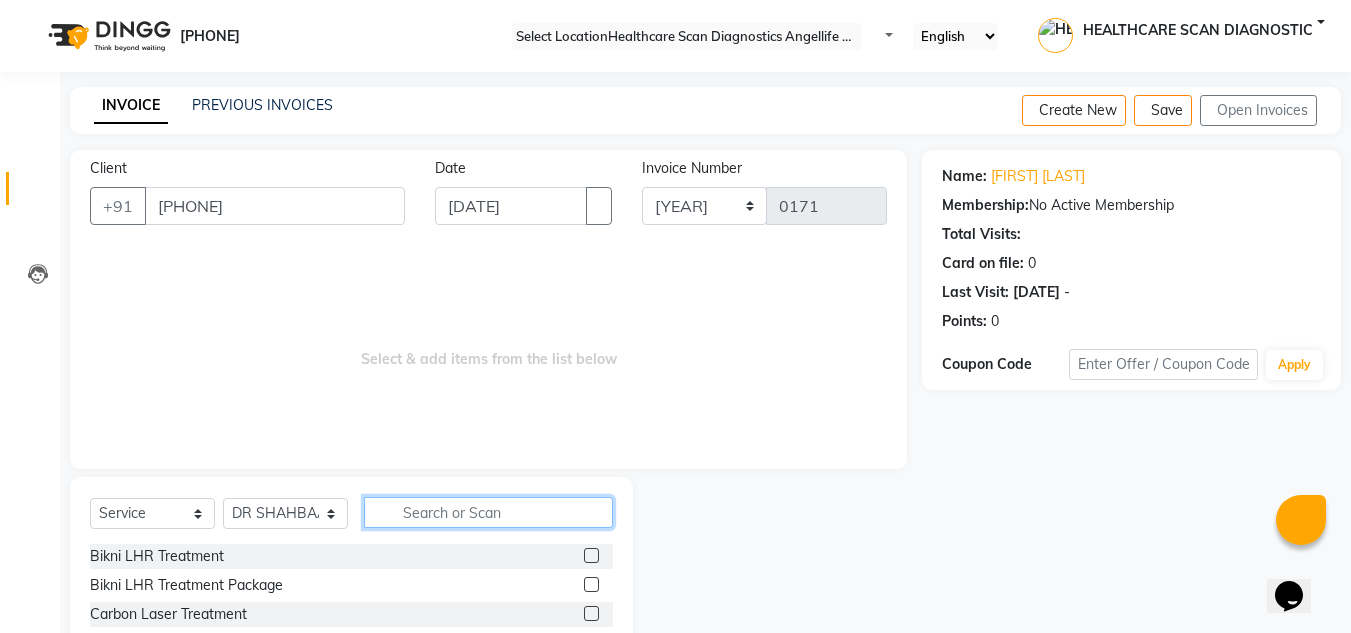 click at bounding box center (488, 512) 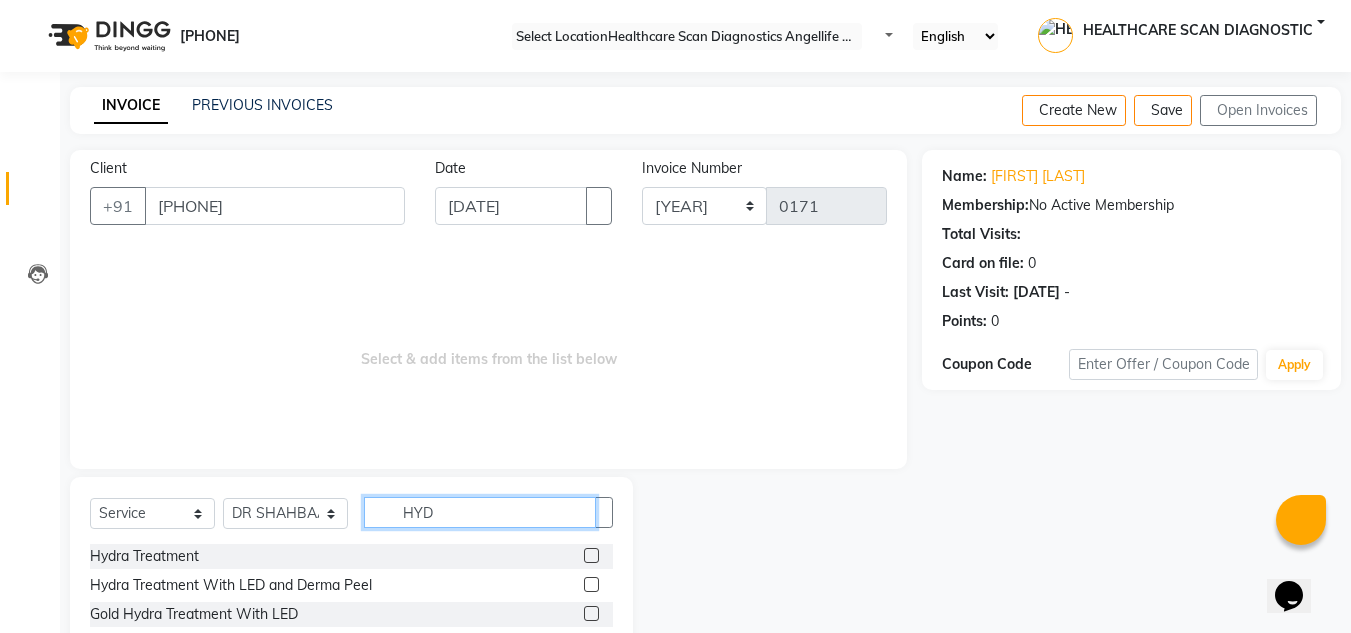 type on "HYD" 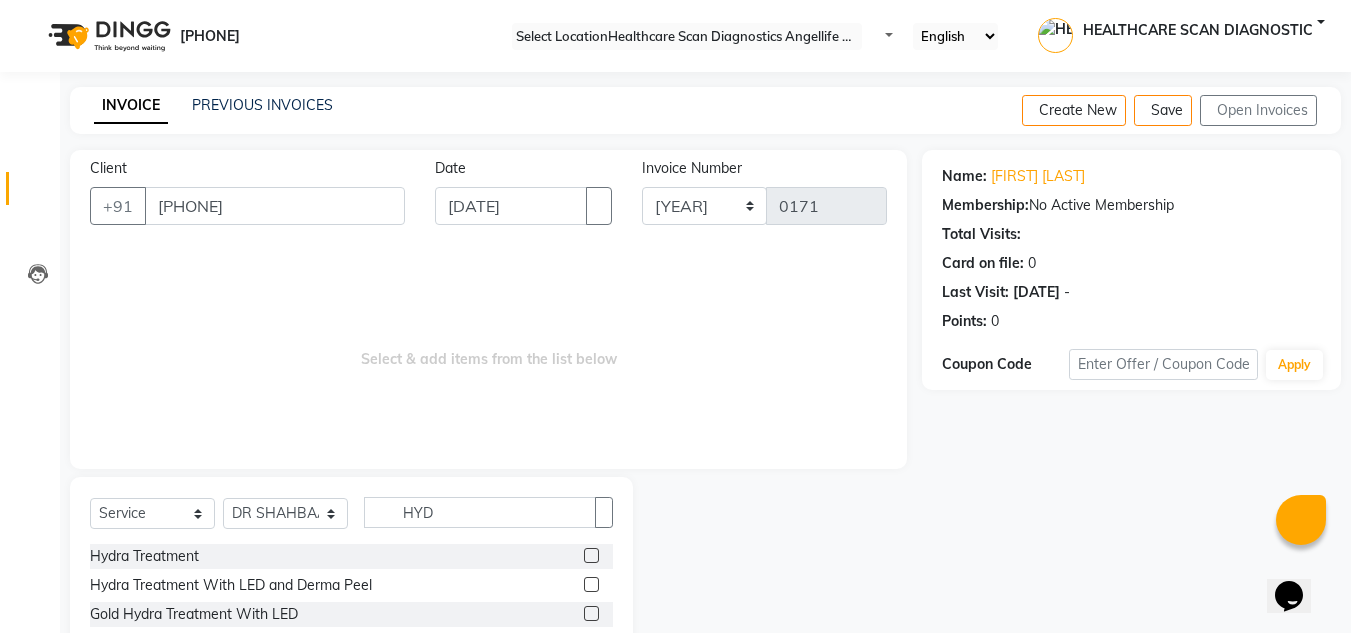 click at bounding box center [591, 555] 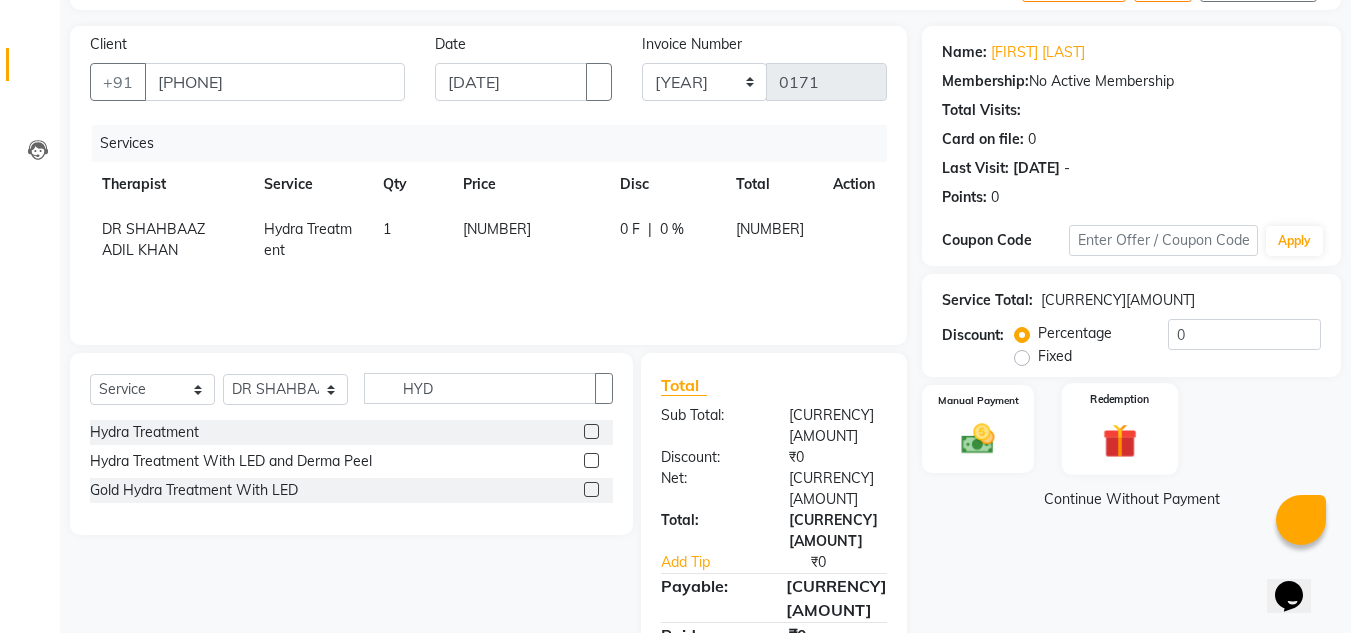 scroll, scrollTop: 125, scrollLeft: 0, axis: vertical 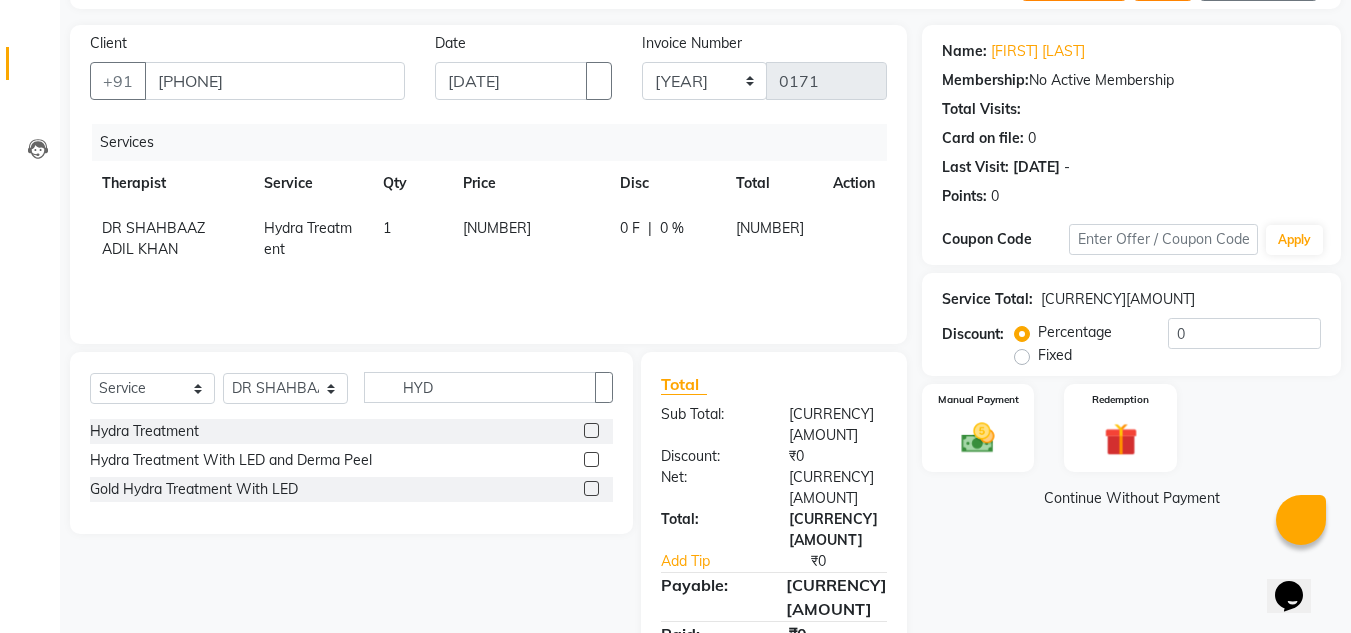 drag, startPoint x: 1018, startPoint y: 363, endPoint x: 1073, endPoint y: 362, distance: 55.00909 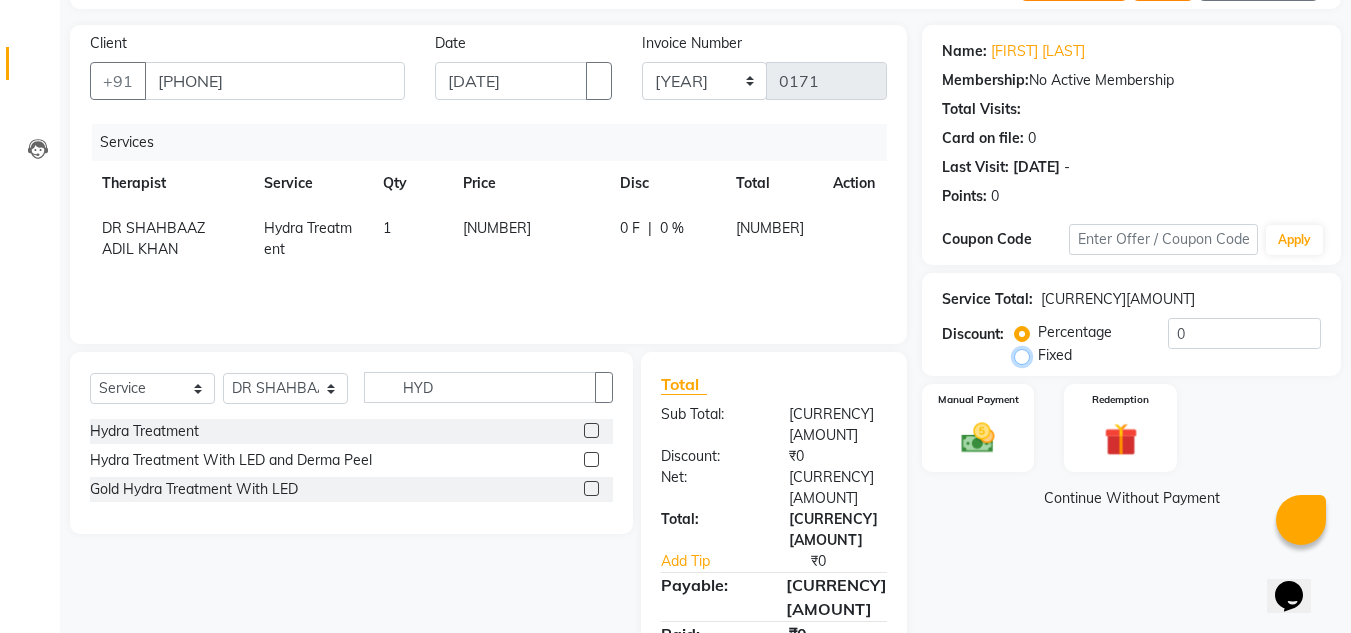 click on "Fixed" at bounding box center [1026, 355] 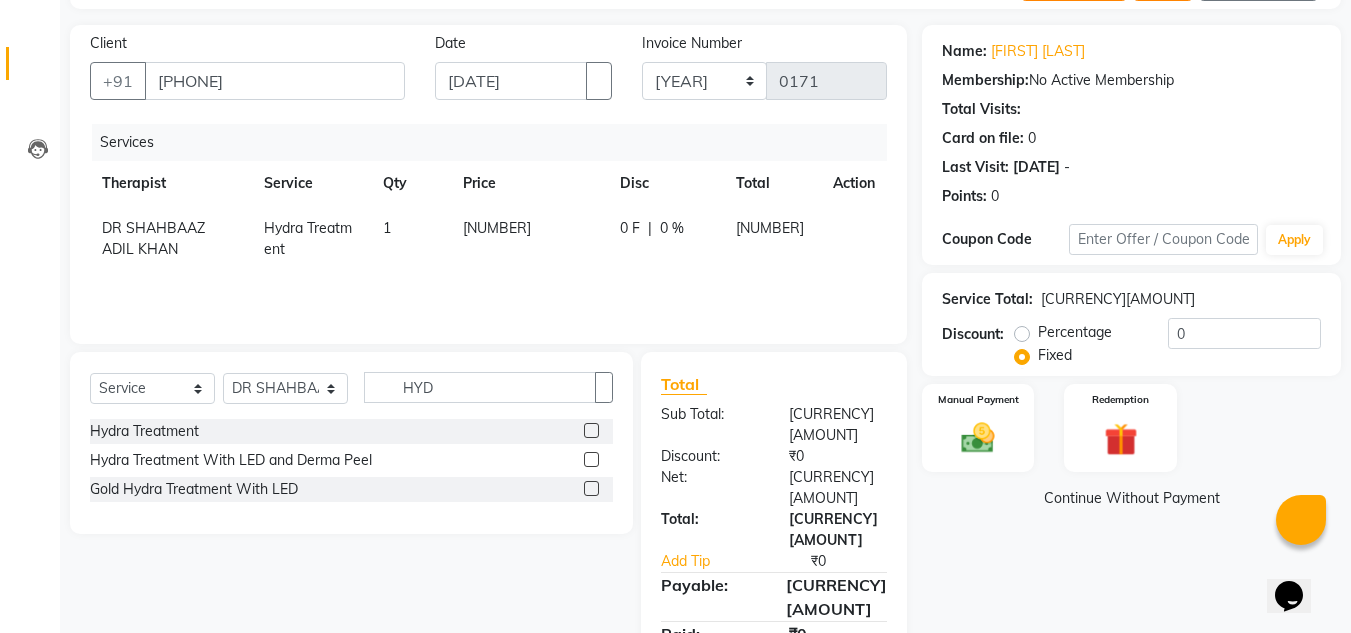 click on "Service Total:  [CURRENCY][AMOUNT]" at bounding box center (1131, 299) 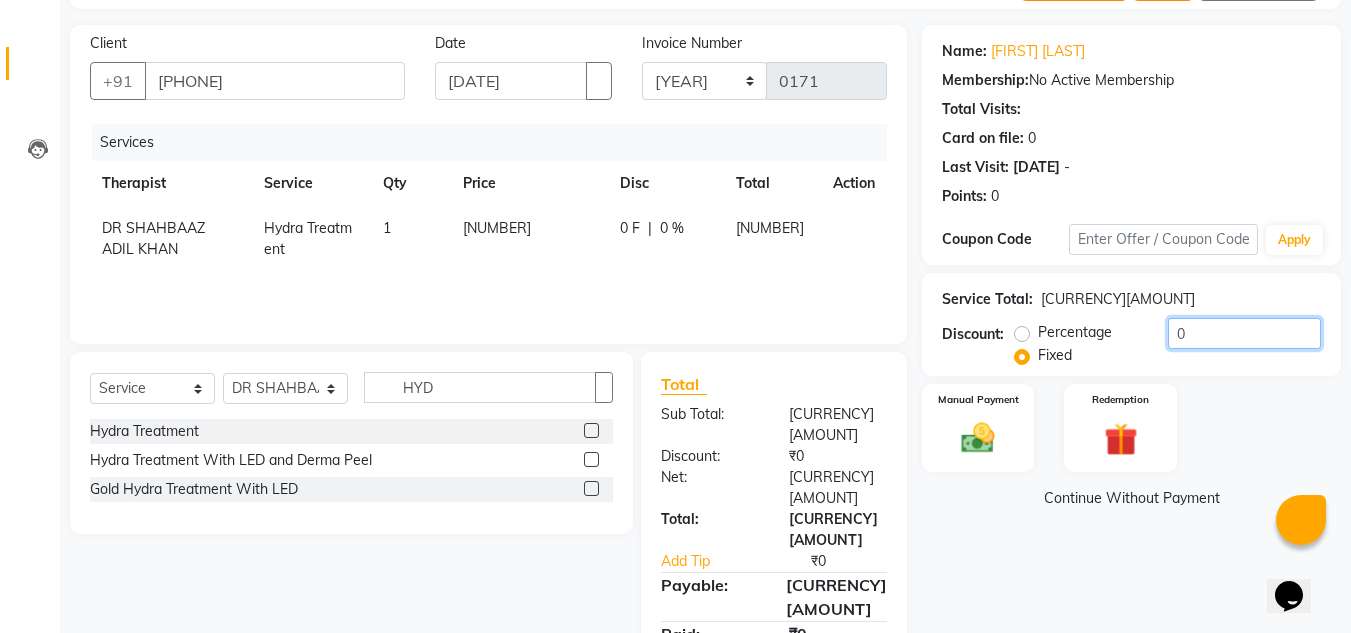 click on "0" at bounding box center (1244, 333) 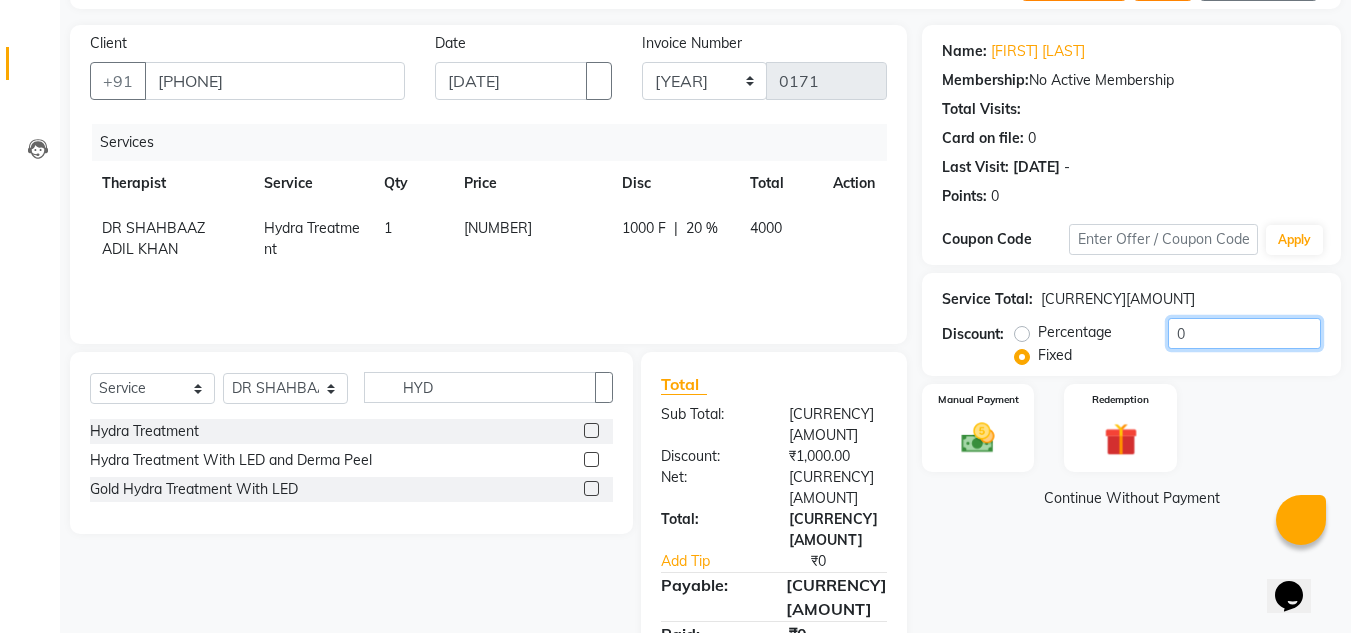 type on "[NUMBER]" 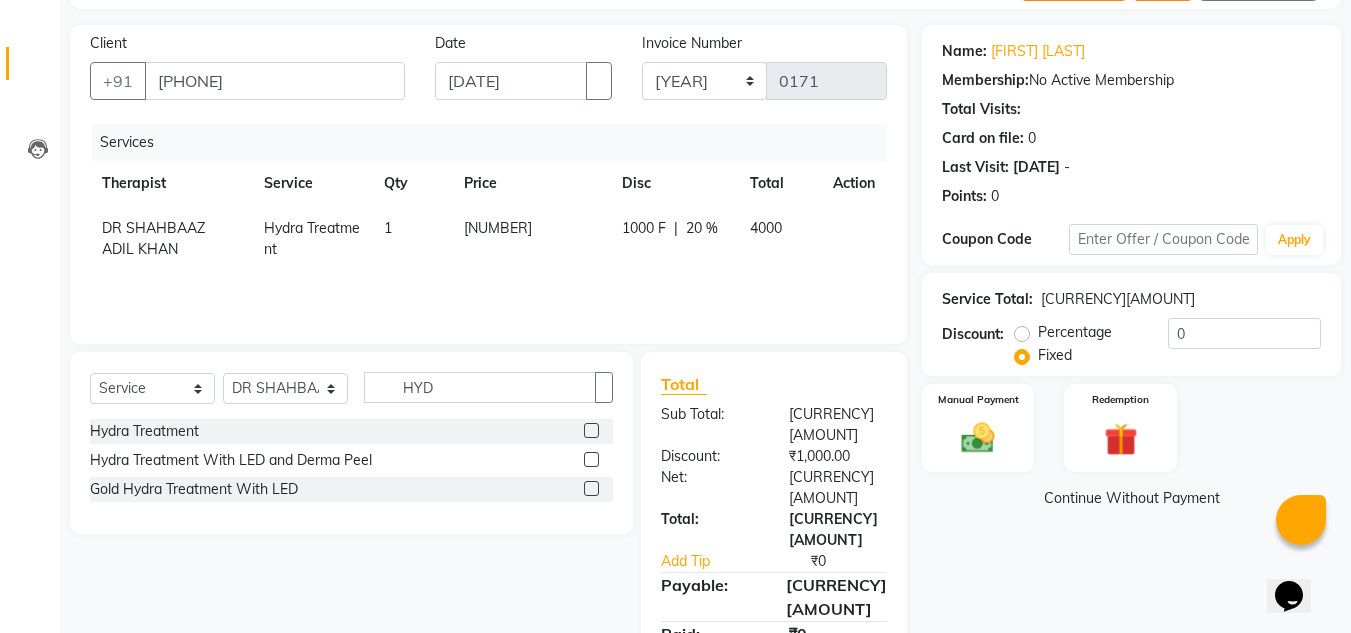click on "Percentage" at bounding box center (1075, 332) 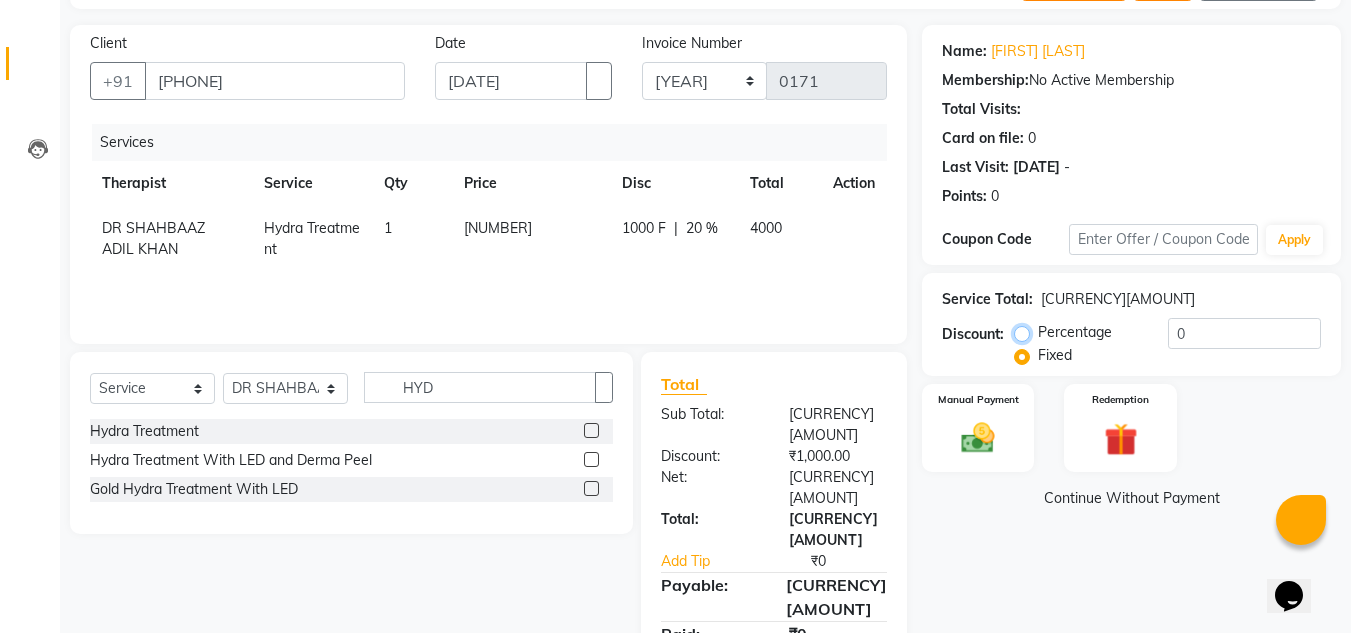 click on "Percentage" at bounding box center [1026, 332] 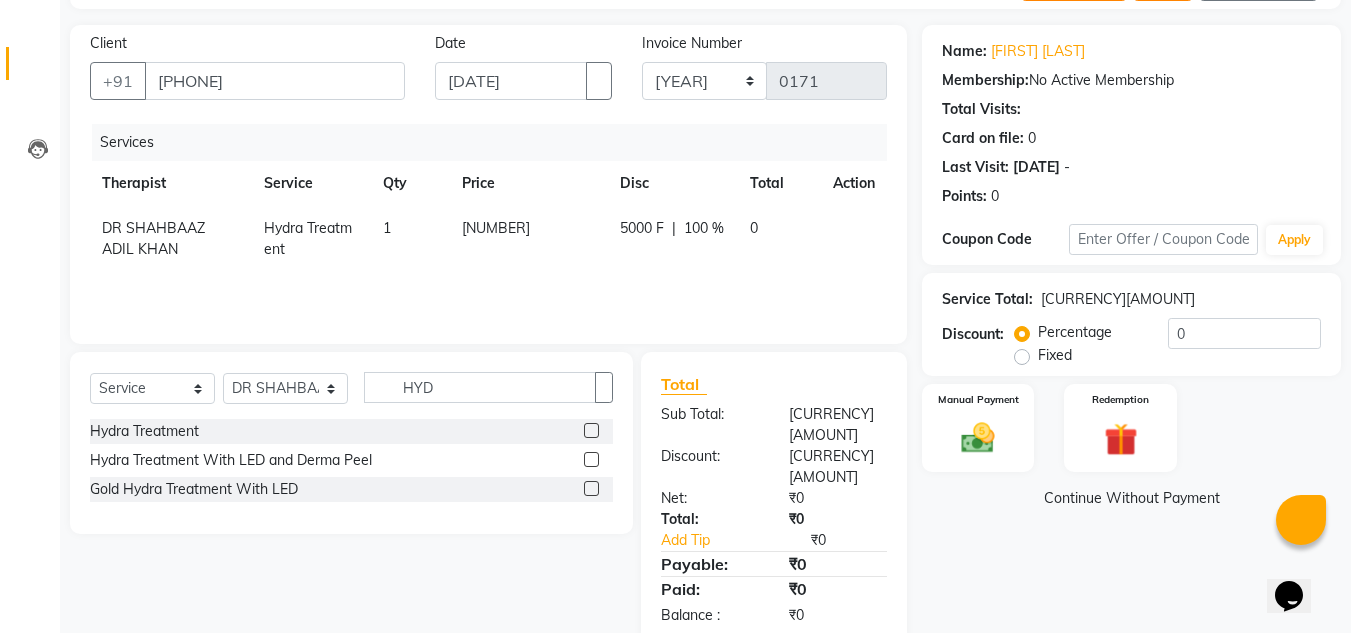 click on "Continue Without Payment" at bounding box center [1131, 498] 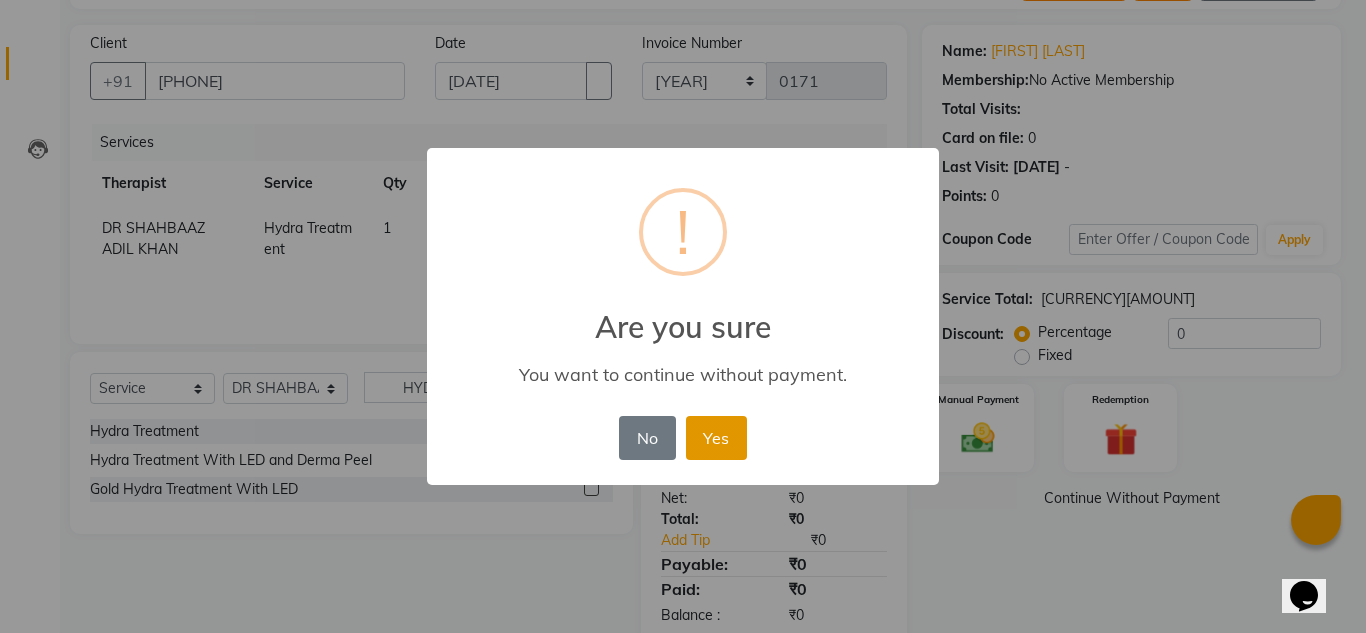 click on "Yes" at bounding box center [716, 438] 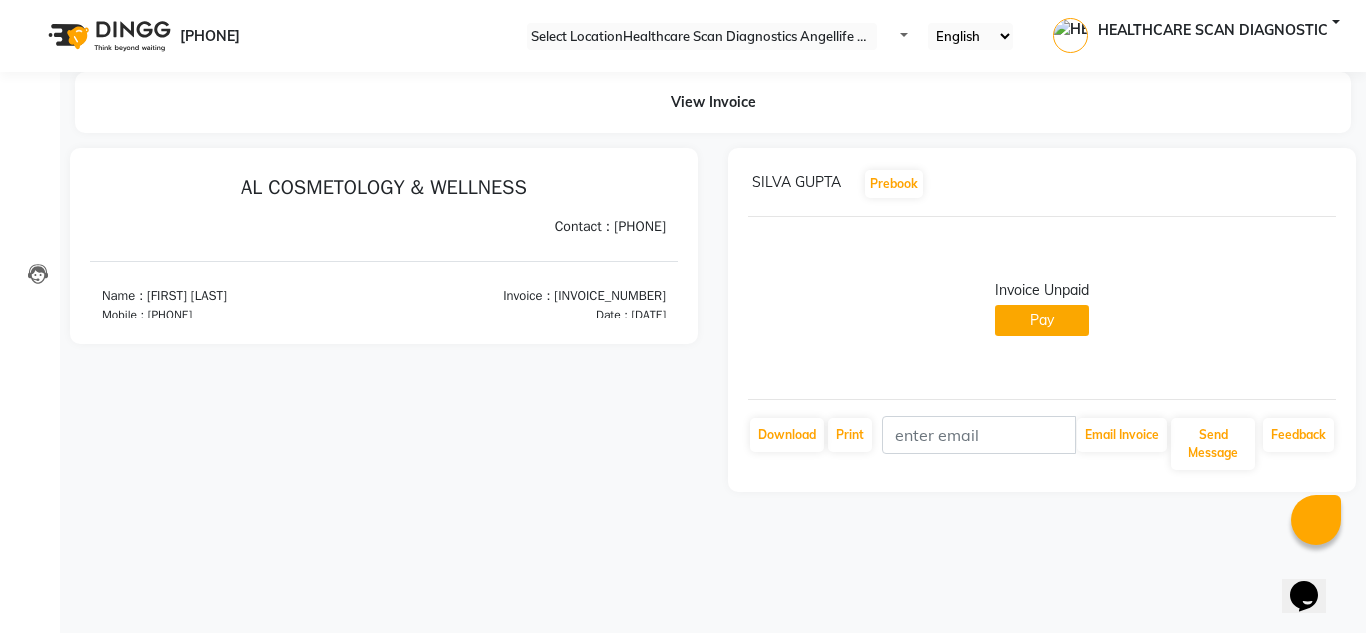 scroll, scrollTop: 0, scrollLeft: 0, axis: both 